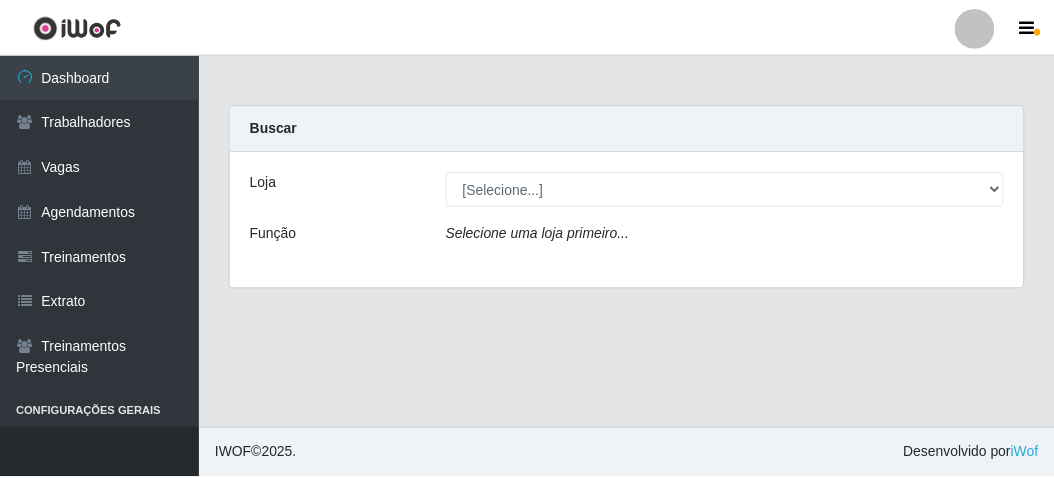 scroll, scrollTop: 0, scrollLeft: 0, axis: both 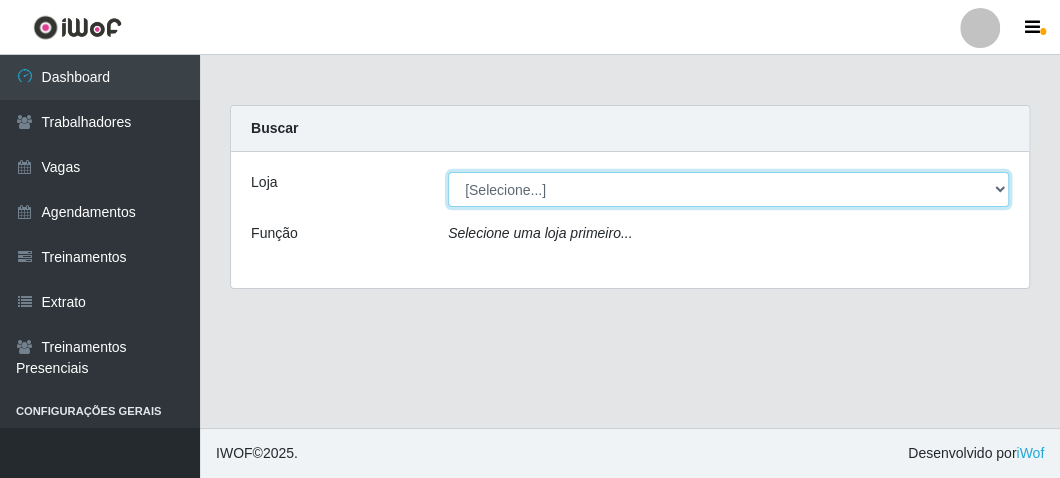 click on "[Selecione...] FrigoMaster" at bounding box center [728, 189] 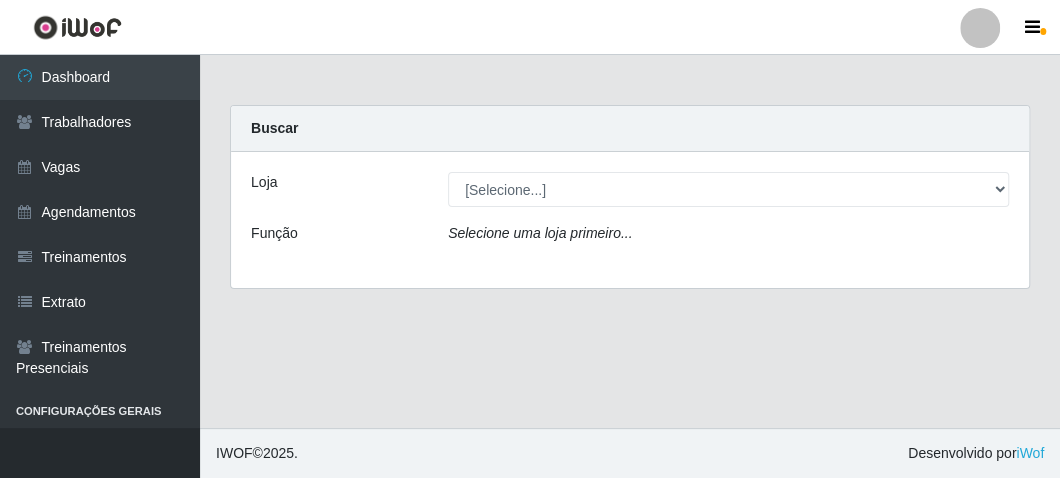click on "Loja [Selecione...] FrigoMaster Função Selecione uma loja primeiro..." at bounding box center [630, 220] 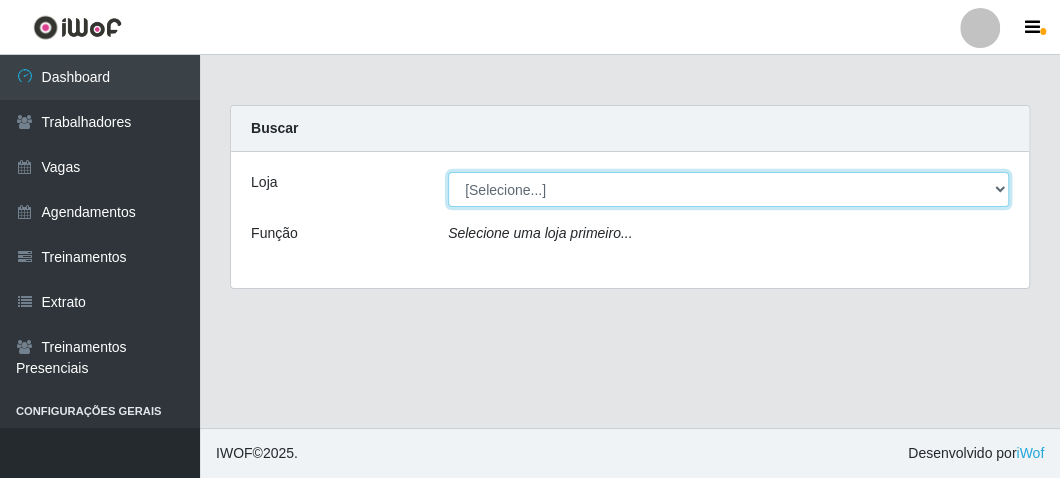 click on "[Selecione...] FrigoMaster" at bounding box center [728, 189] 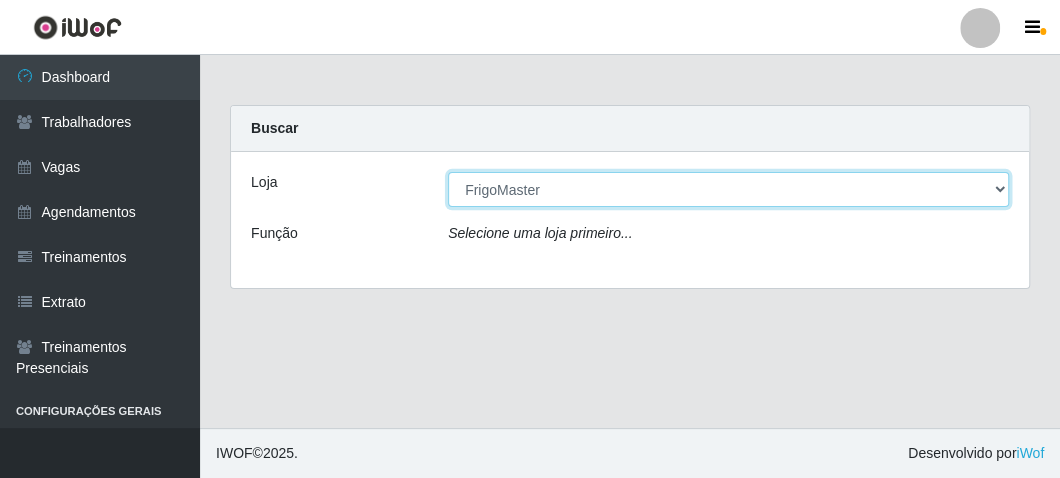 click on "[Selecione...] FrigoMaster" at bounding box center [728, 189] 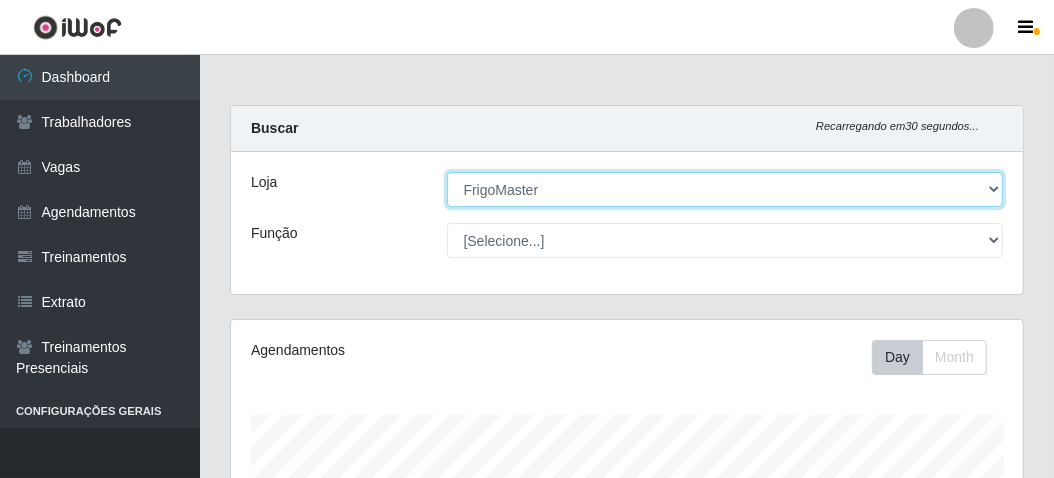 scroll, scrollTop: 129, scrollLeft: 0, axis: vertical 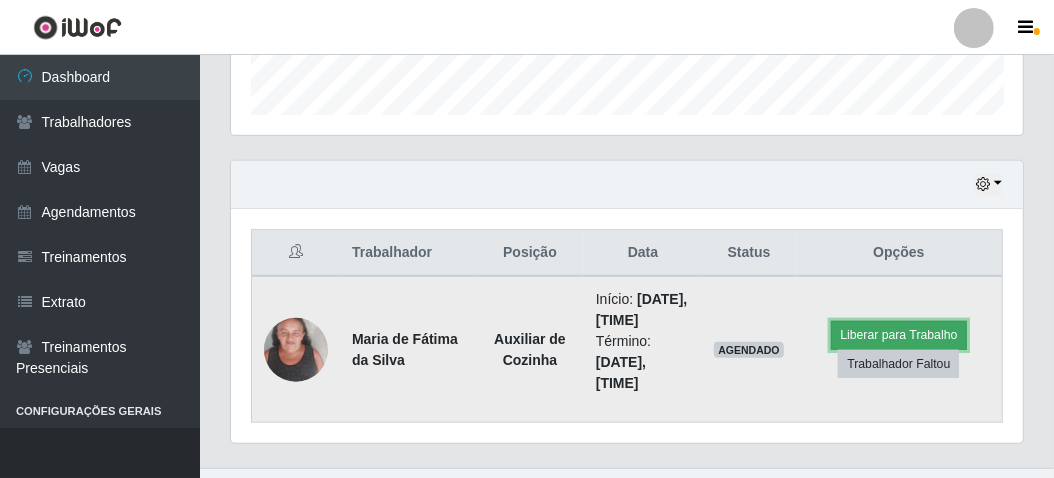 click on "Liberar para Trabalho" at bounding box center (898, 335) 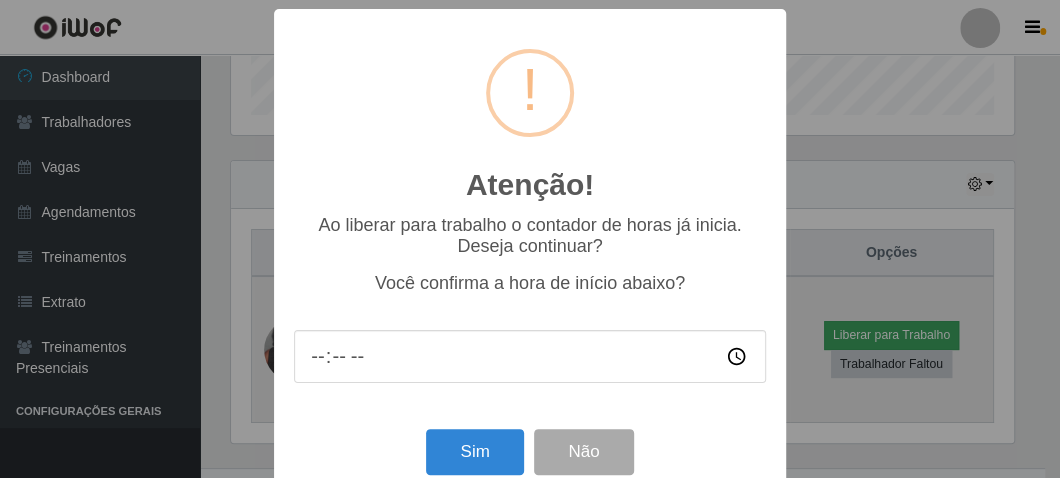 scroll, scrollTop: 999585, scrollLeft: 999217, axis: both 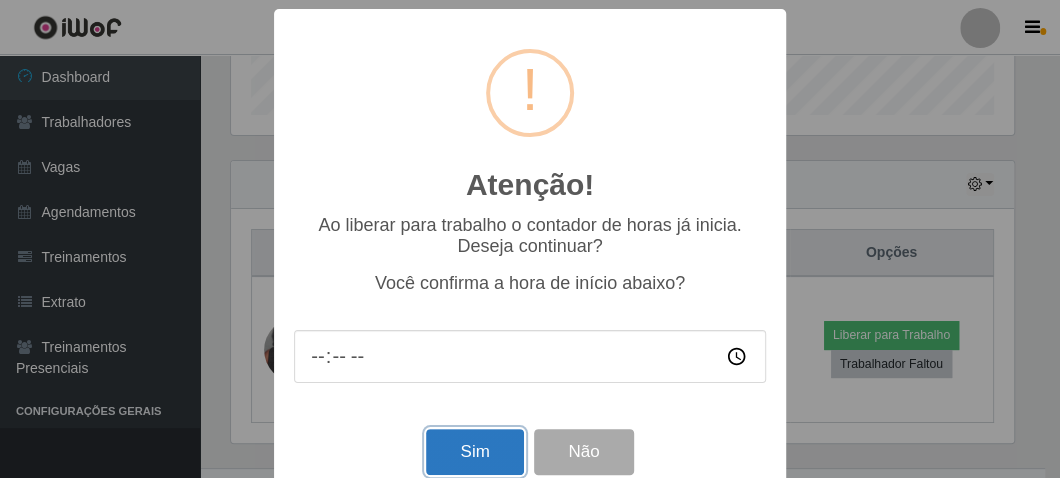 click on "Sim" at bounding box center [474, 452] 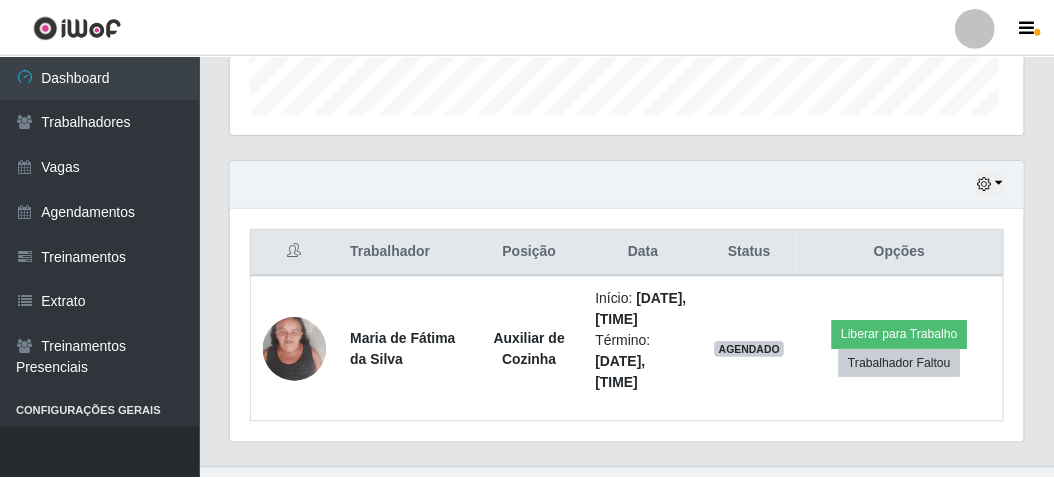 scroll, scrollTop: 999585, scrollLeft: 999207, axis: both 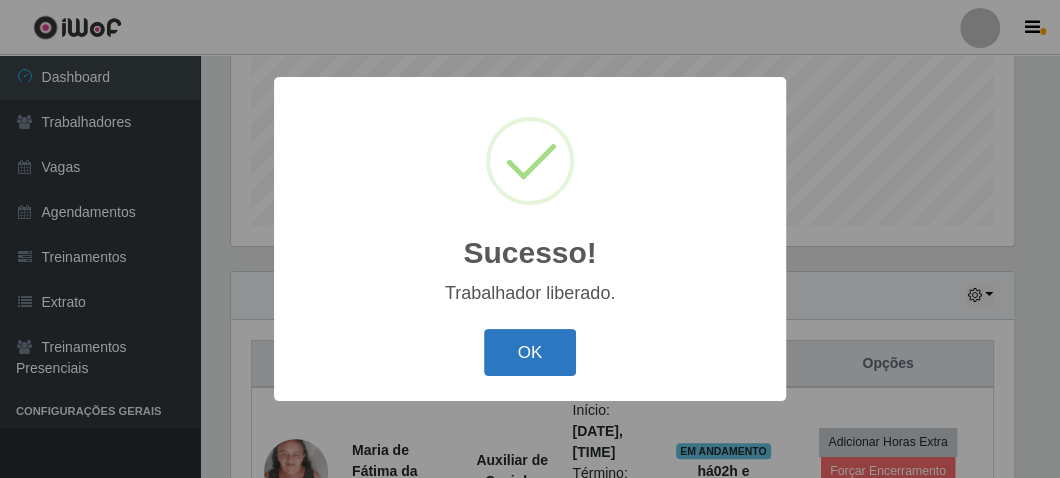 click on "OK" at bounding box center (530, 352) 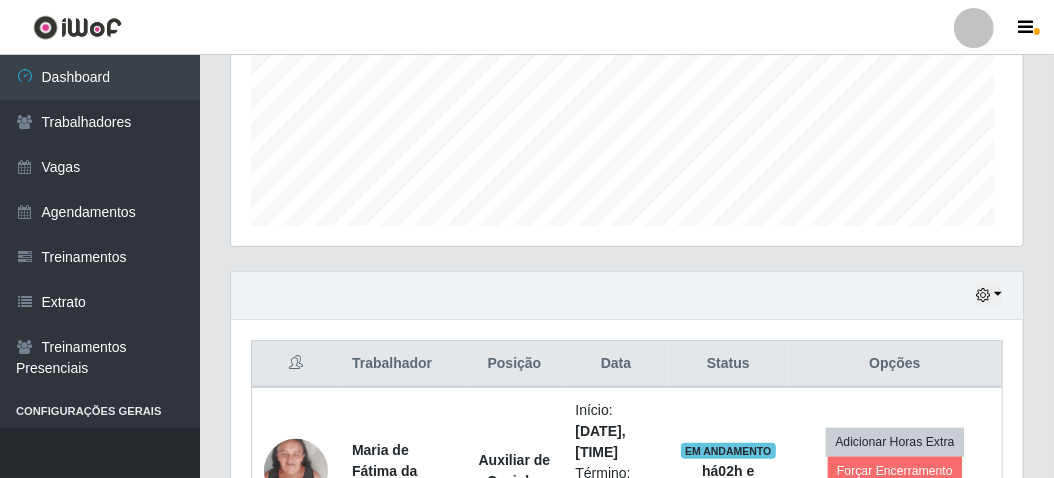 scroll, scrollTop: 999585, scrollLeft: 999207, axis: both 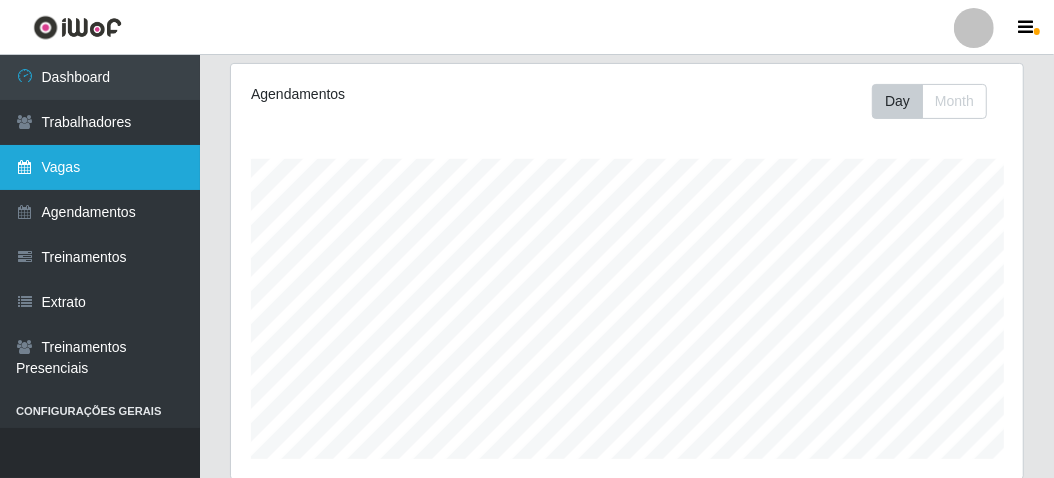 click on "Vagas" at bounding box center (100, 167) 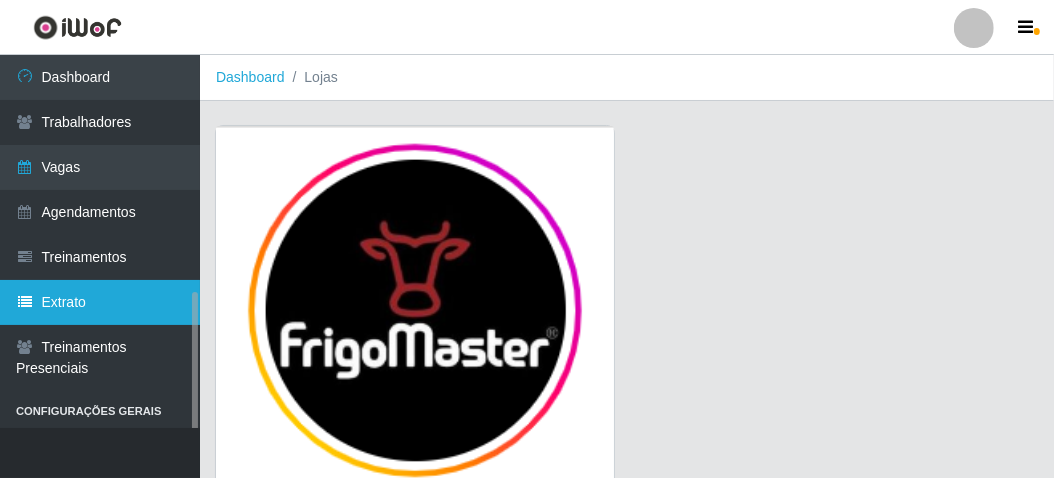 scroll, scrollTop: 137, scrollLeft: 0, axis: vertical 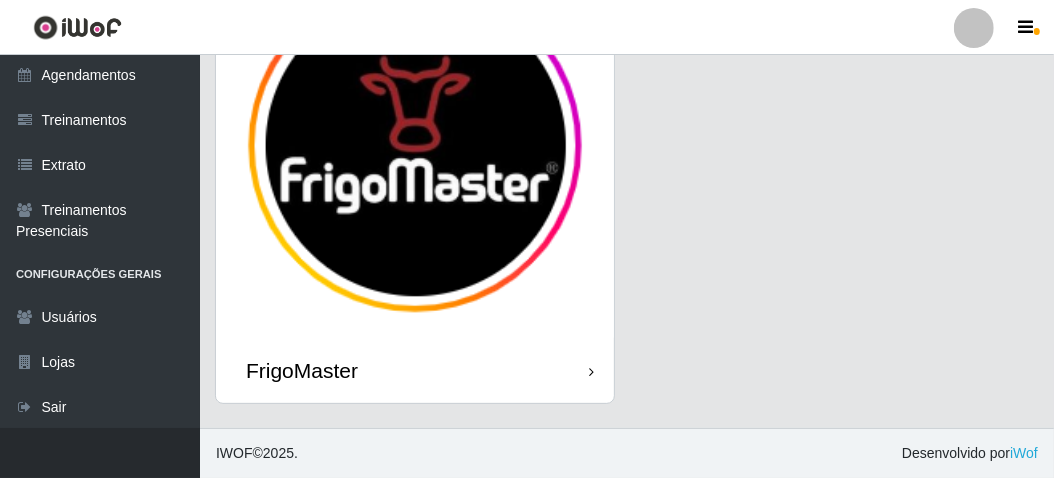 click on "FrigoMaster" at bounding box center (415, 370) 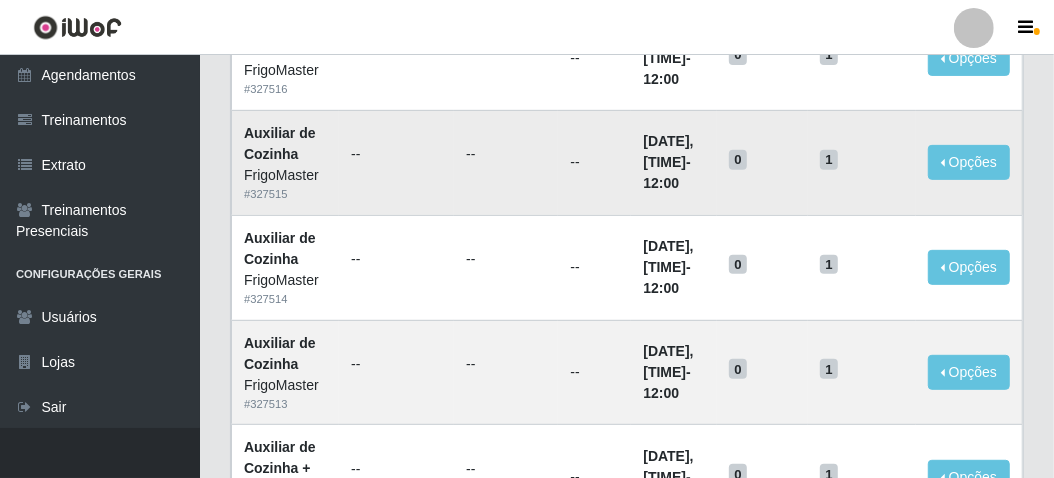 scroll, scrollTop: 0, scrollLeft: 0, axis: both 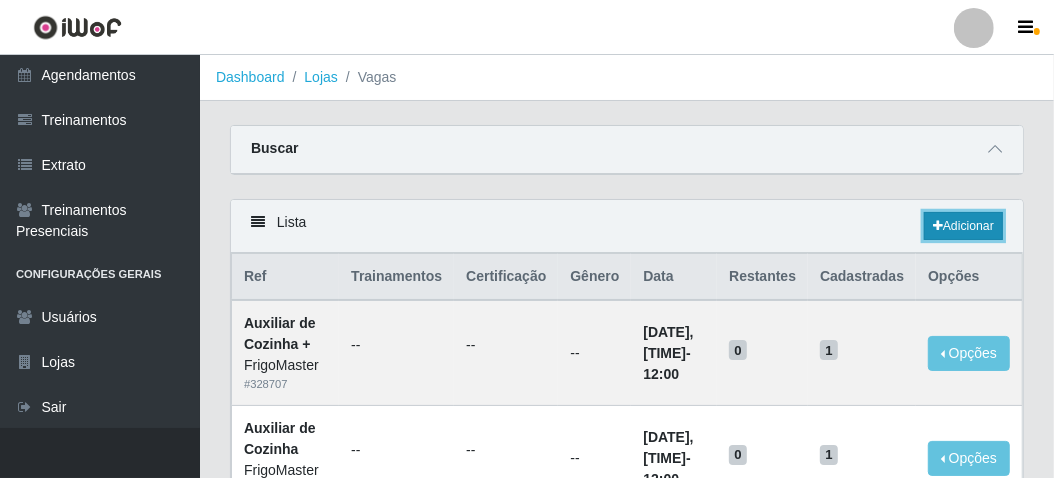 click on "Adicionar" at bounding box center [963, 226] 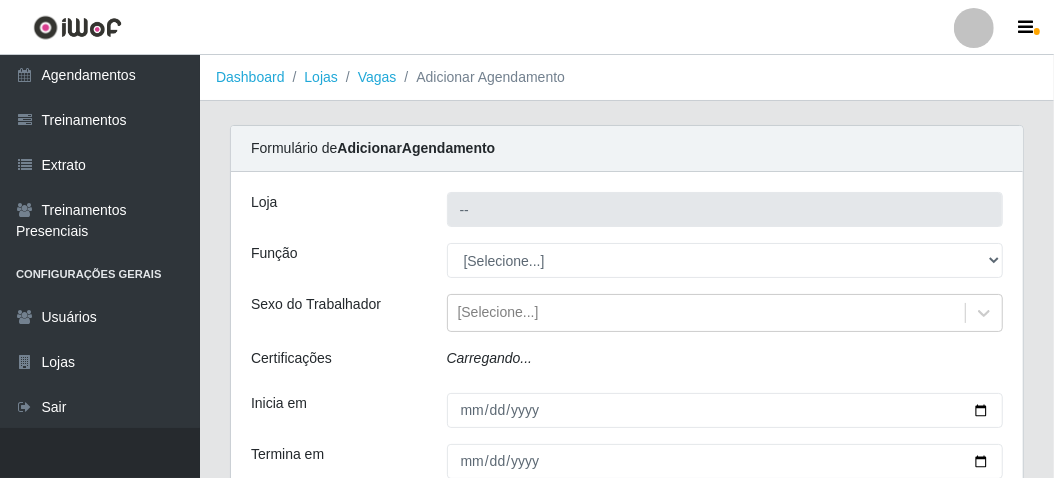 type on "FrigoMaster" 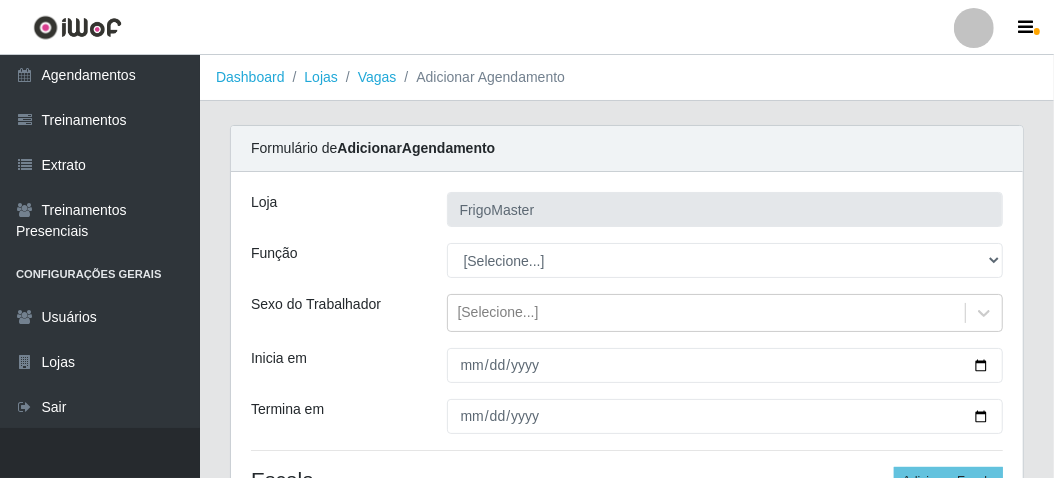 scroll, scrollTop: 100, scrollLeft: 0, axis: vertical 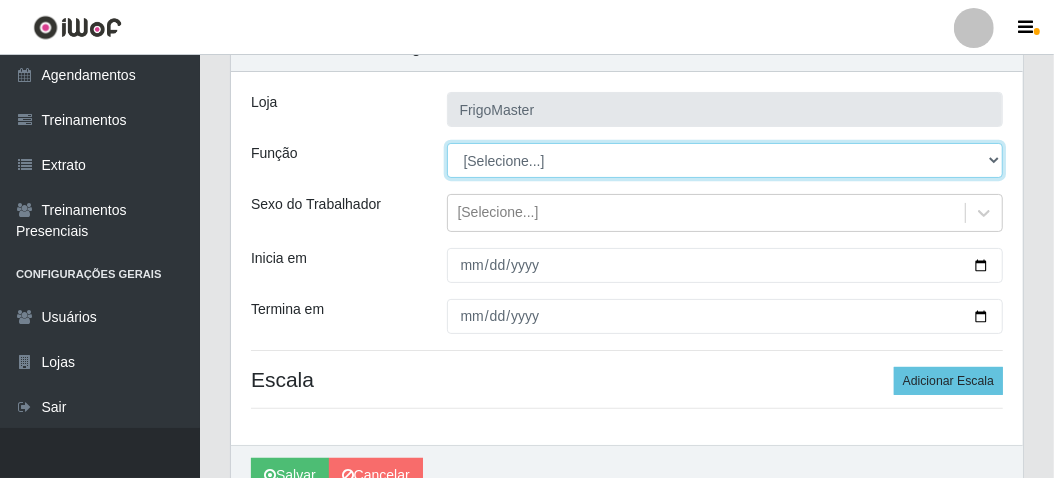click on "[Selecione...] ASG ASG + ASG ++ Auxiliar de Cozinha Auxiliar de Cozinha + Auxiliar de Cozinha ++ Balconista de Açougue Balconista de Açougue + Balconista de Açougue ++ Balconista de Frios Balconista de Frios + Balconista de Frios ++ Balconista de Padaria Balconista de Padaria + Balconista de Padaria ++ Embalador Embalador + Embalador ++ Operador de Caixa Operador de Caixa + Operador de Caixa ++ Repositor Repositor + Repositor ++" at bounding box center (725, 160) 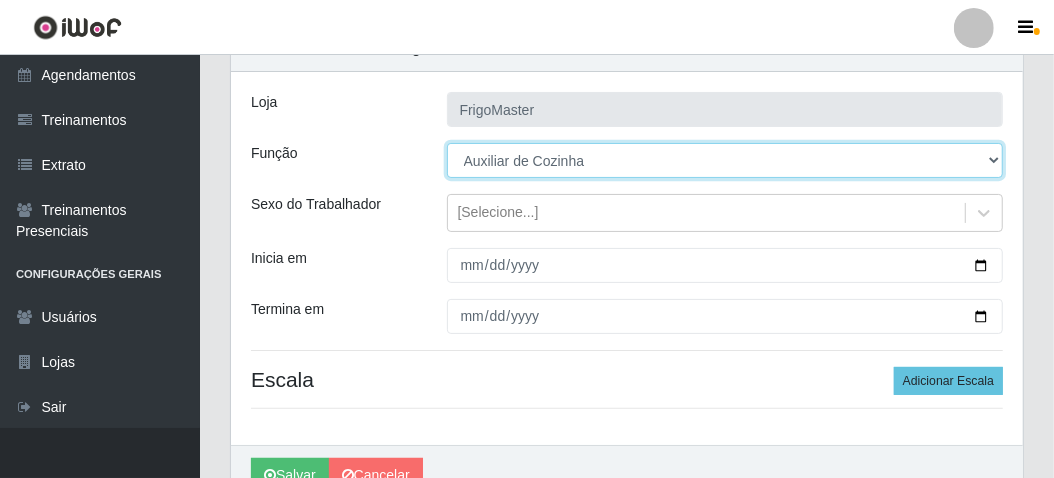 click on "[Selecione...] ASG ASG + ASG ++ Auxiliar de Cozinha Auxiliar de Cozinha + Auxiliar de Cozinha ++ Balconista de Açougue Balconista de Açougue + Balconista de Açougue ++ Balconista de Frios Balconista de Frios + Balconista de Frios ++ Balconista de Padaria Balconista de Padaria + Balconista de Padaria ++ Embalador Embalador + Embalador ++ Operador de Caixa Operador de Caixa + Operador de Caixa ++ Repositor Repositor + Repositor ++" at bounding box center (725, 160) 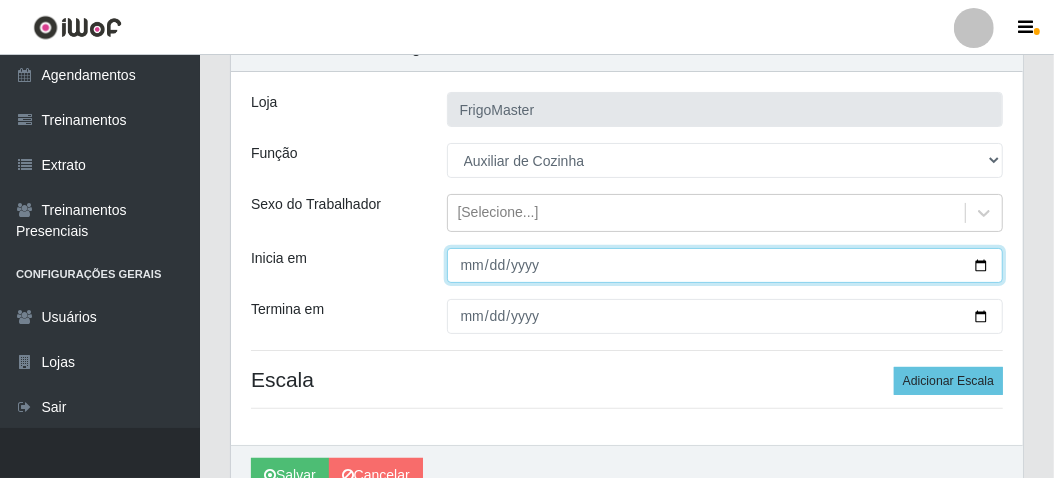 click on "Inicia em" at bounding box center [725, 265] 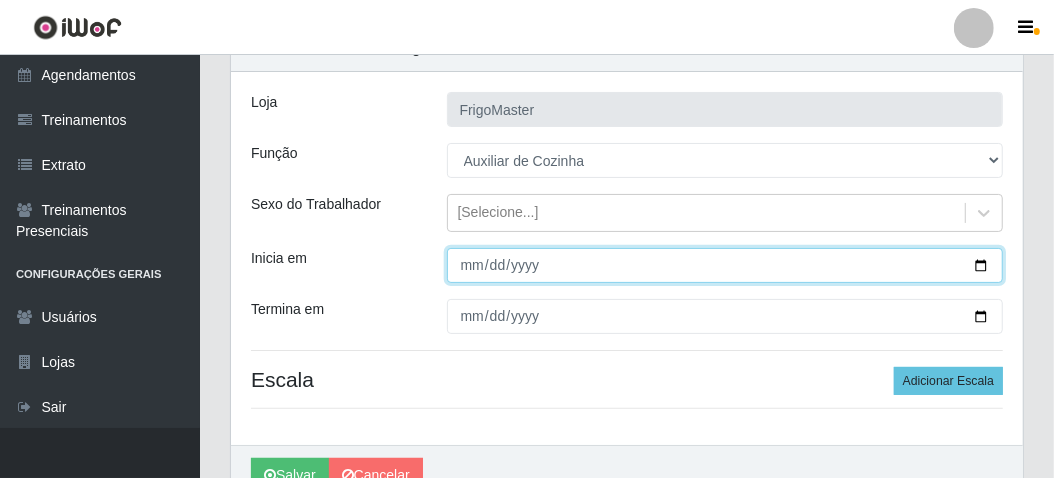 type on "[DATE]" 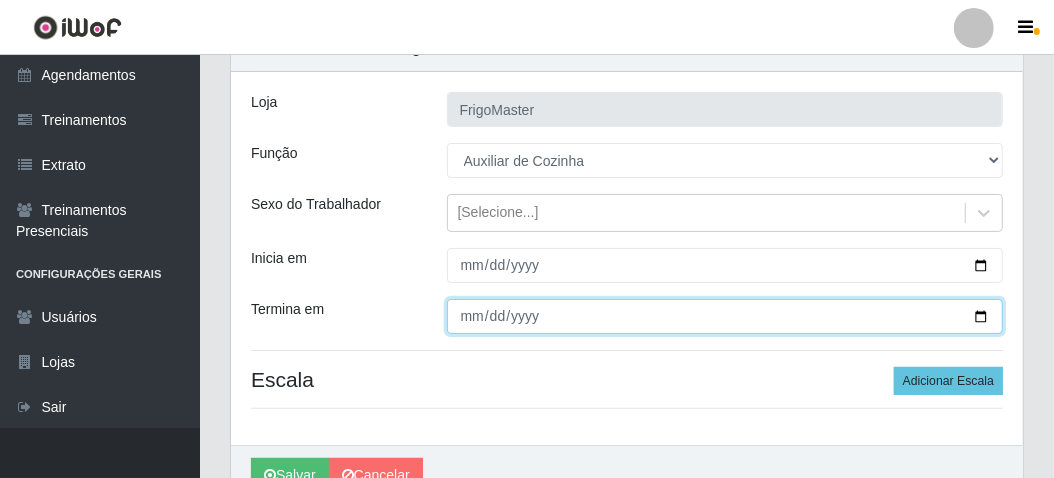 click on "Termina em" at bounding box center (725, 316) 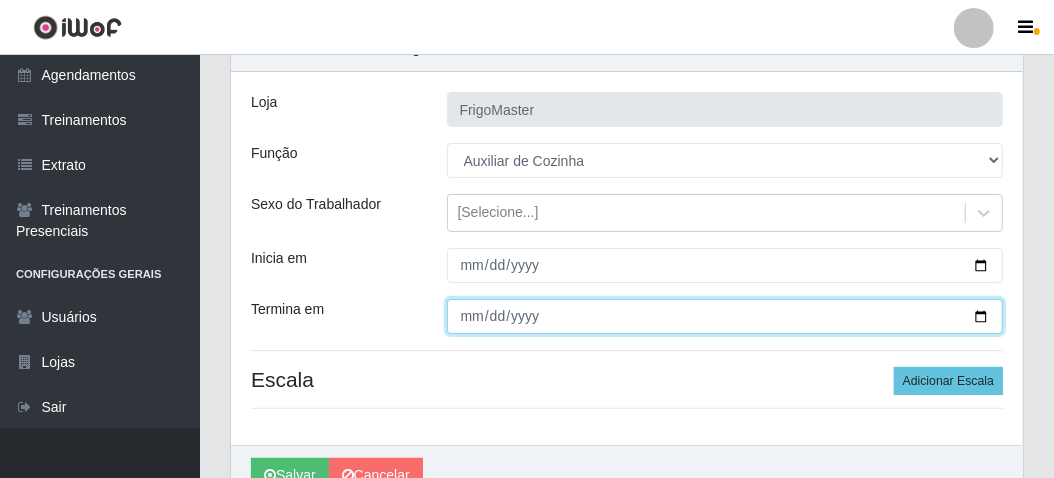 type on "[DATE]" 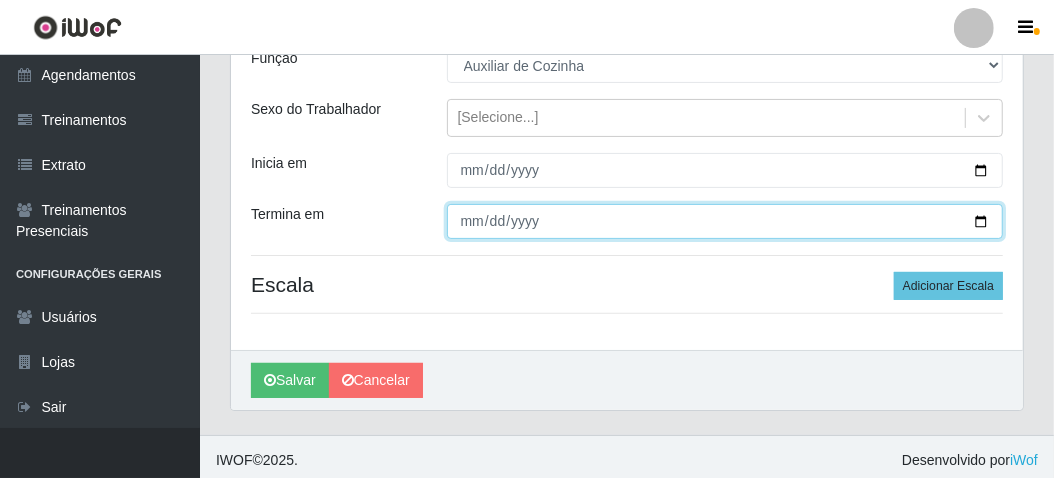 scroll, scrollTop: 200, scrollLeft: 0, axis: vertical 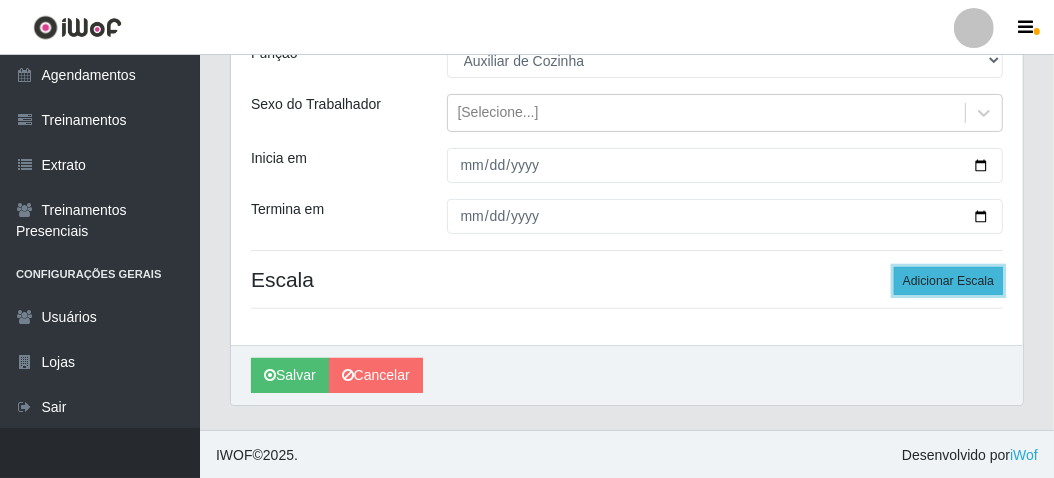 click on "Adicionar Escala" at bounding box center [948, 281] 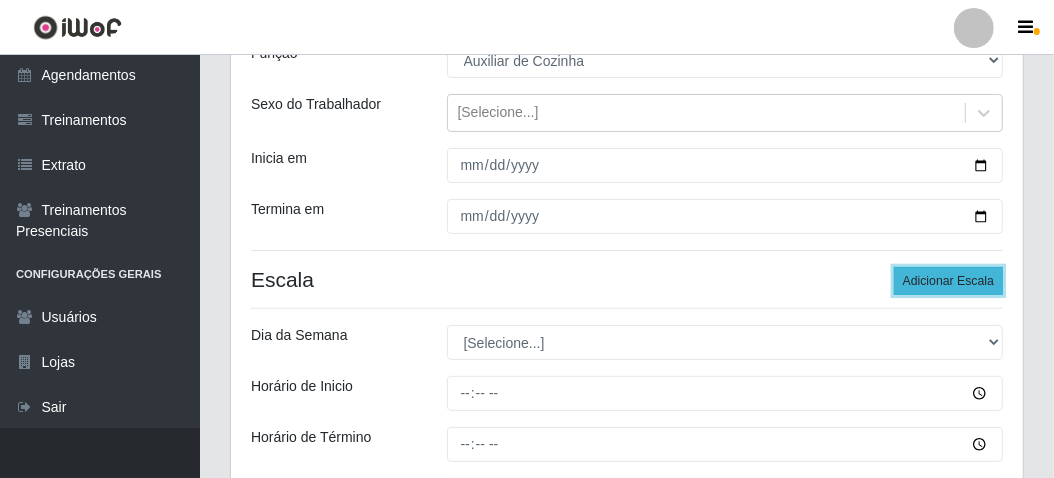 click on "Adicionar Escala" at bounding box center [948, 281] 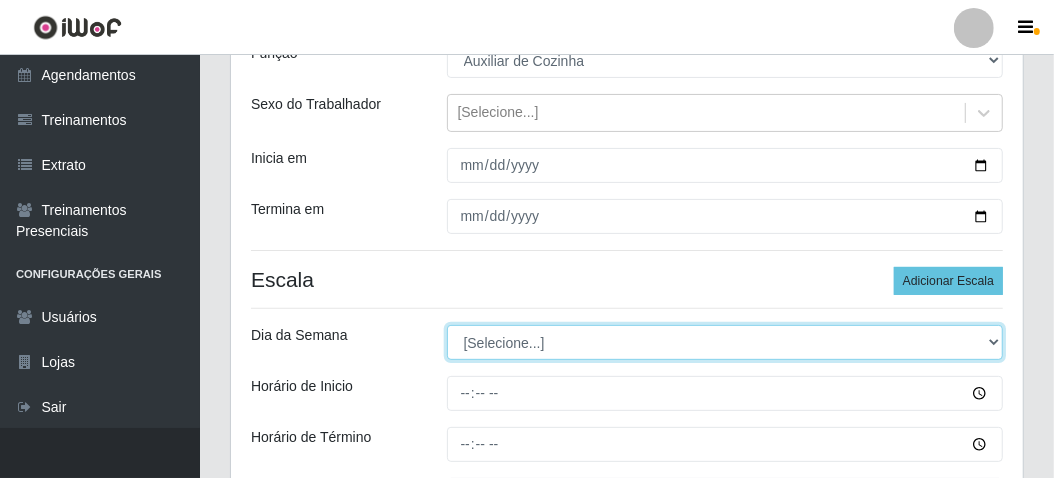 drag, startPoint x: 535, startPoint y: 341, endPoint x: 509, endPoint y: 338, distance: 26.172504 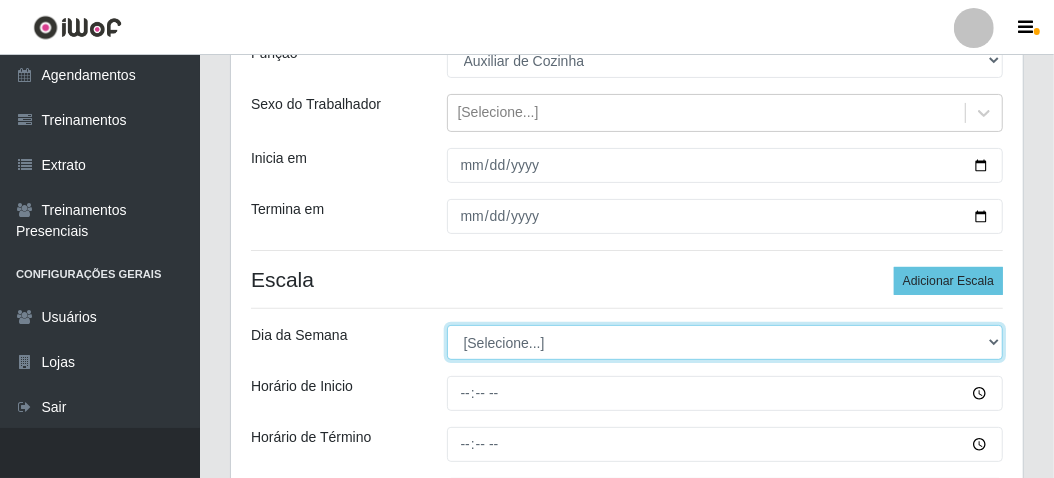 select on "1" 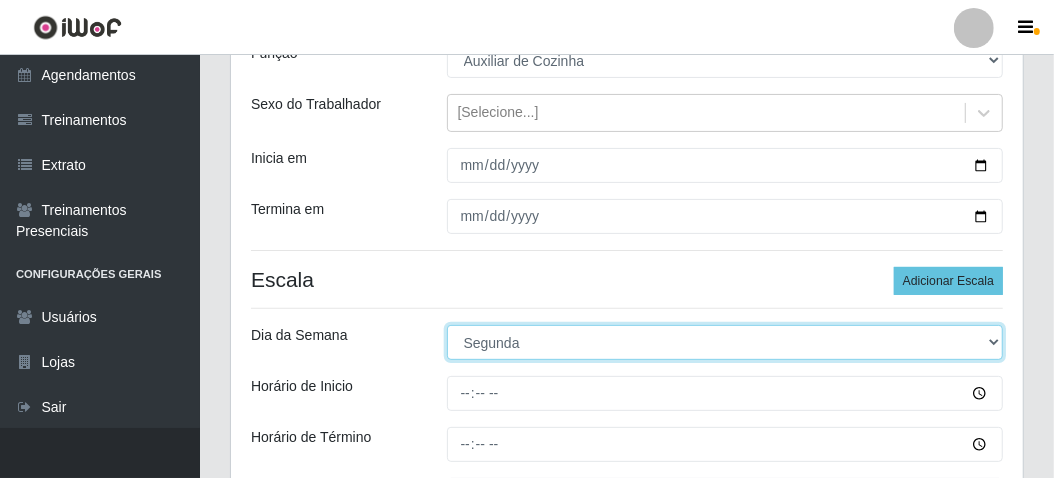 click on "[Selecione...] Segunda Terça Quarta Quinta Sexta Sábado Domingo" at bounding box center (725, 342) 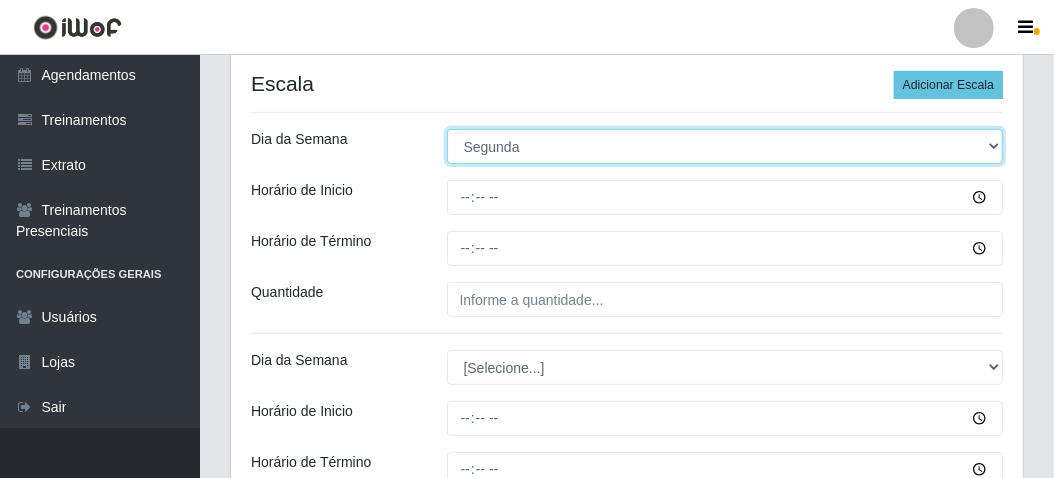 scroll, scrollTop: 400, scrollLeft: 0, axis: vertical 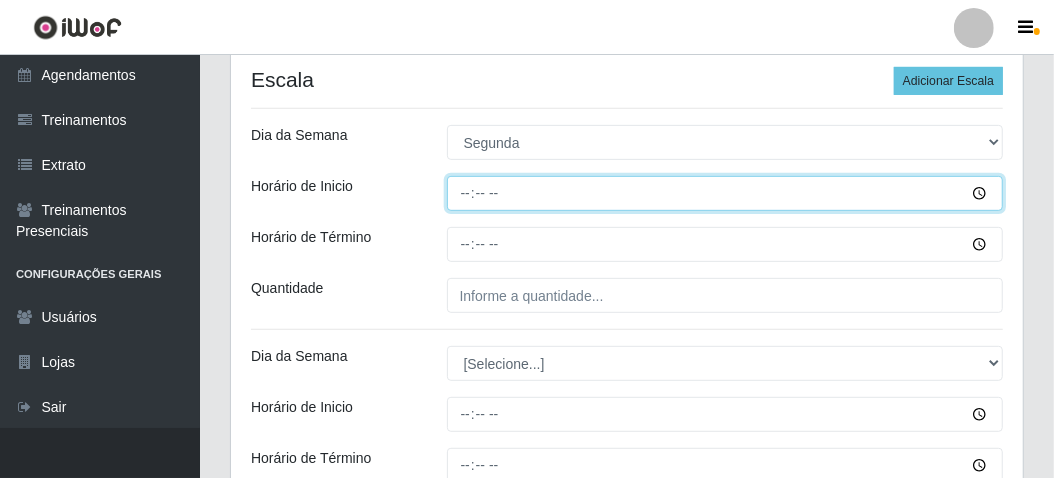 click on "Horário de Inicio" at bounding box center (725, 193) 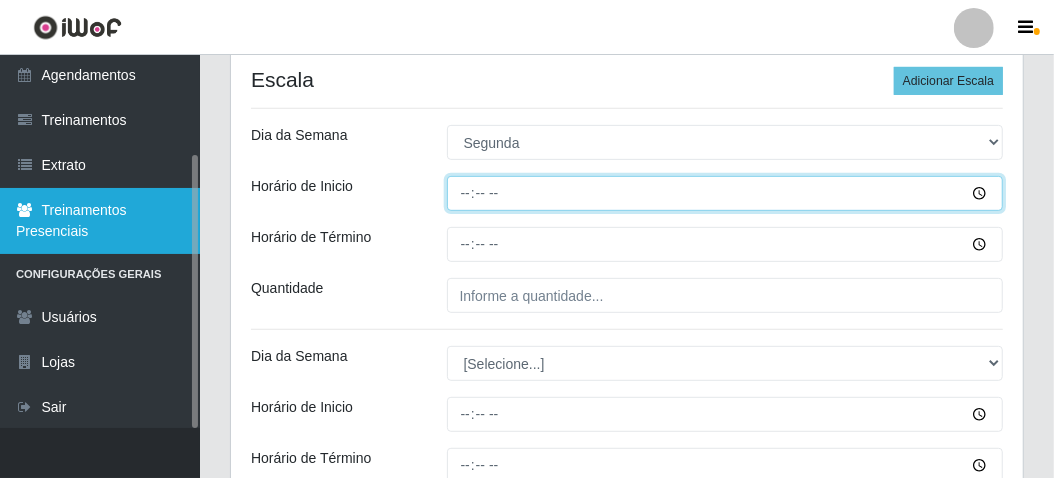 type on "[TIME]" 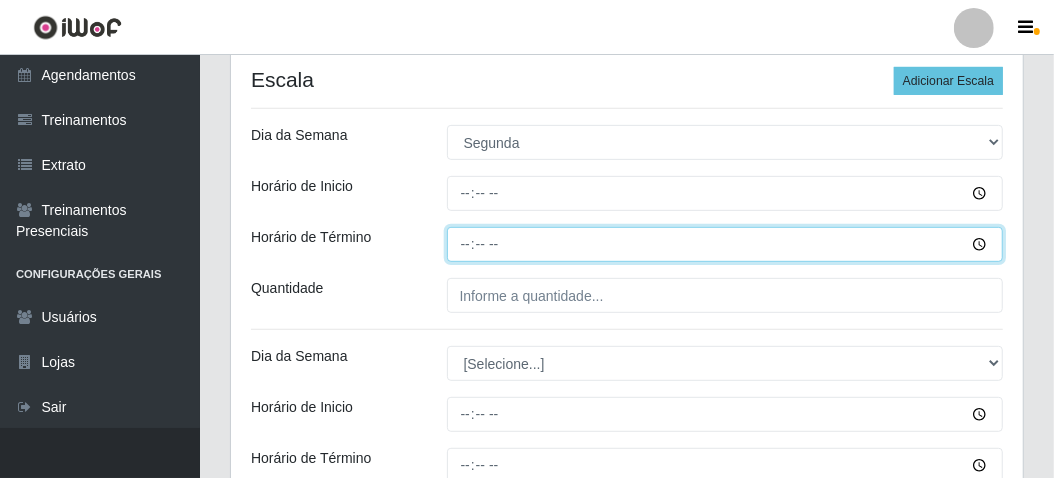 click on "Horário de Término" at bounding box center [725, 244] 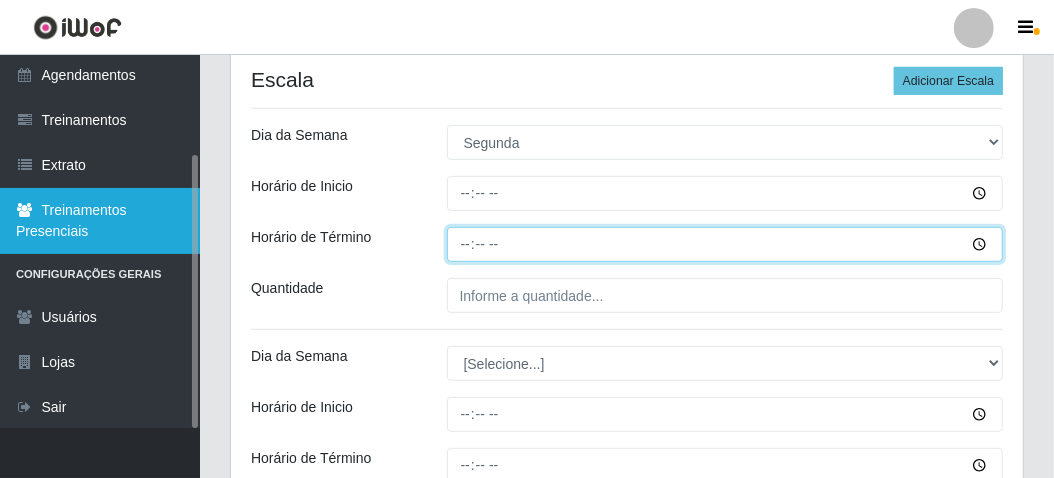 type on "12:00" 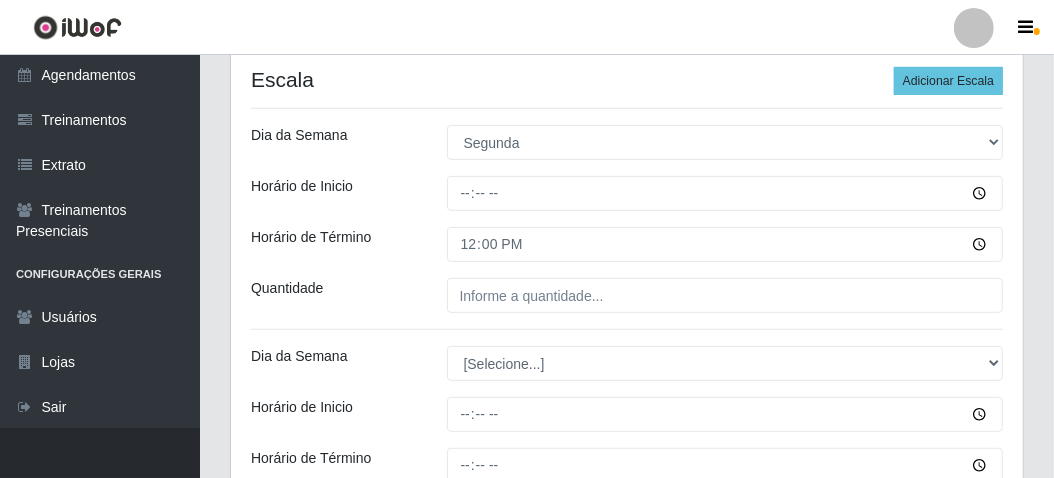click at bounding box center (725, 295) 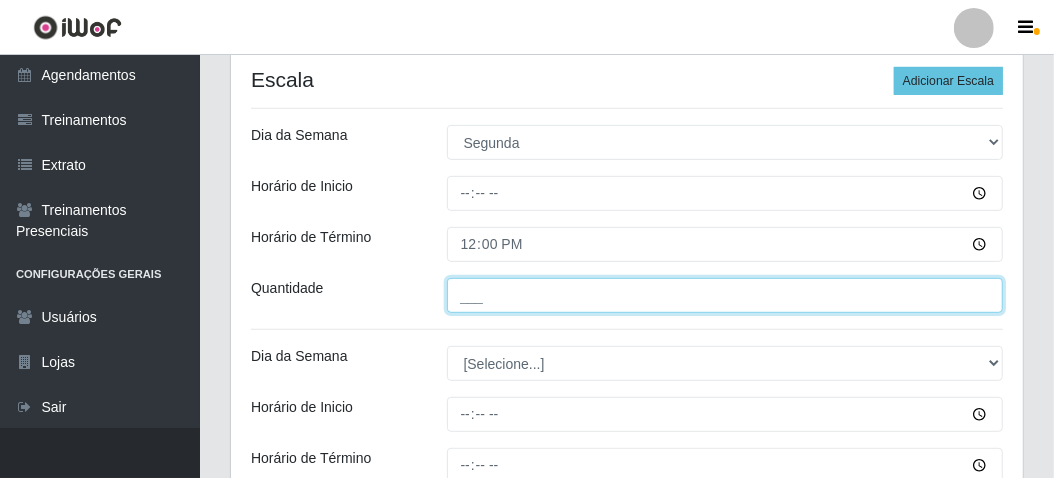 click on "___" at bounding box center (725, 295) 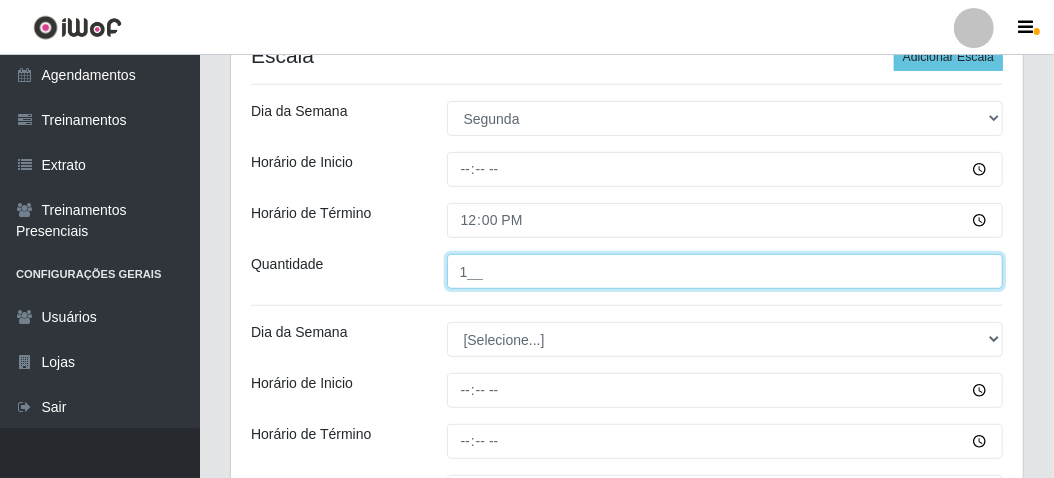 scroll, scrollTop: 500, scrollLeft: 0, axis: vertical 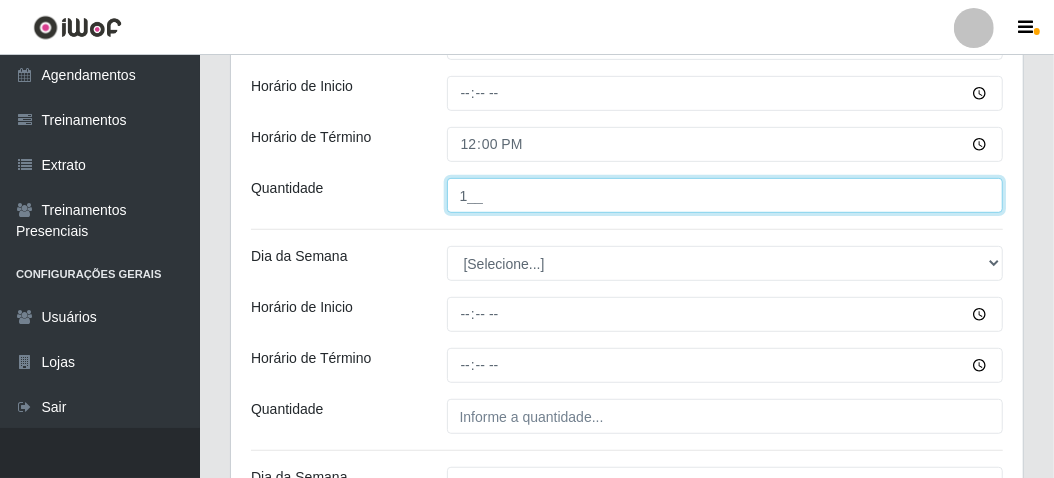 type on "1__" 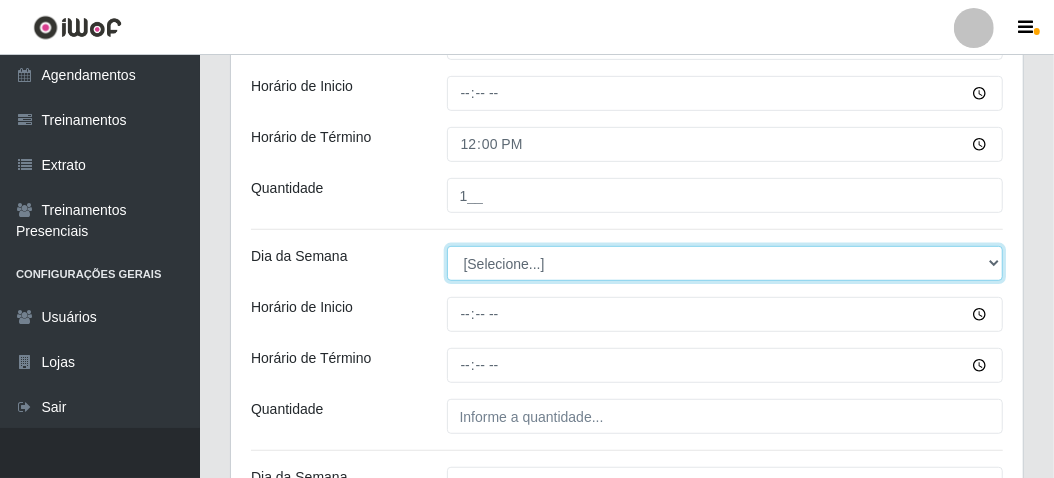 click on "[Selecione...] Segunda Terça Quarta Quinta Sexta Sábado Domingo" at bounding box center [725, 263] 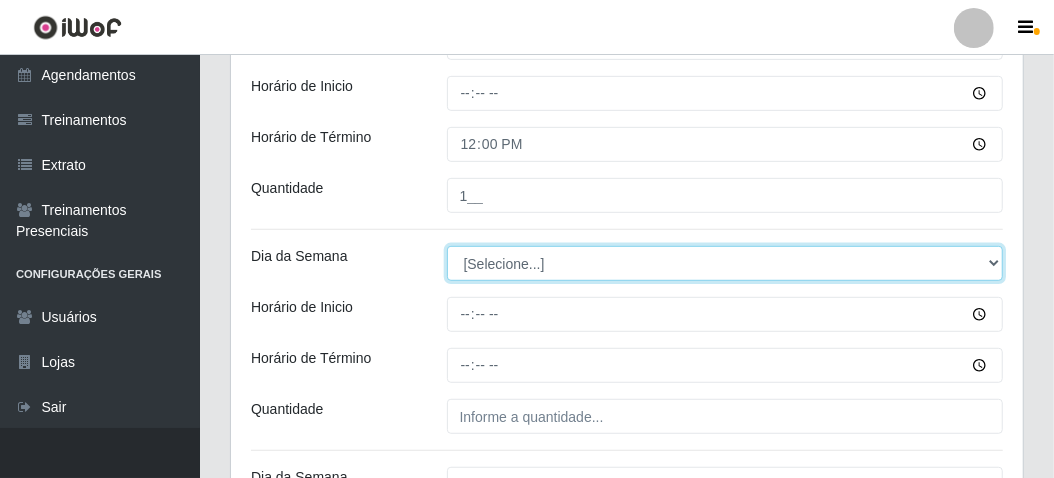 select on "2" 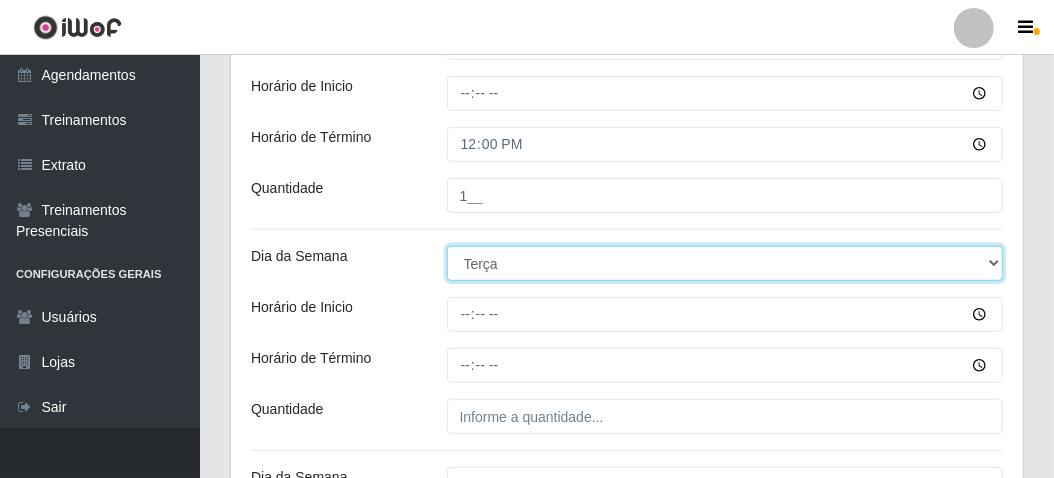 click on "[Selecione...] Segunda Terça Quarta Quinta Sexta Sábado Domingo" at bounding box center (725, 263) 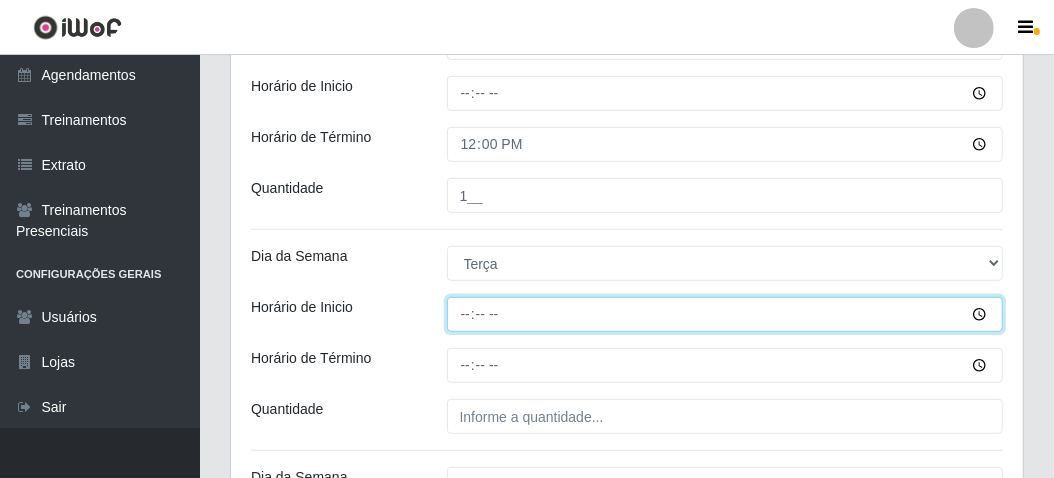 click on "Horário de Inicio" at bounding box center [725, 314] 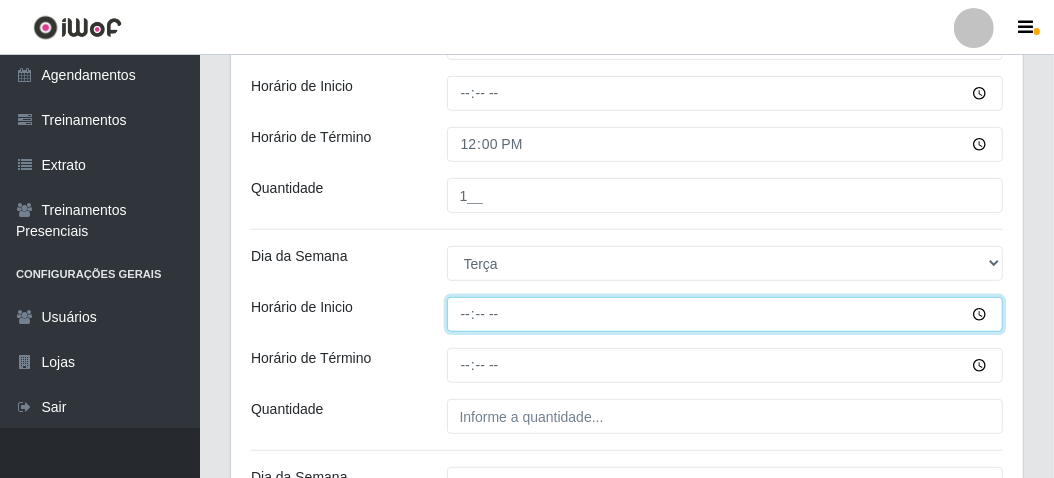 type on "[TIME]" 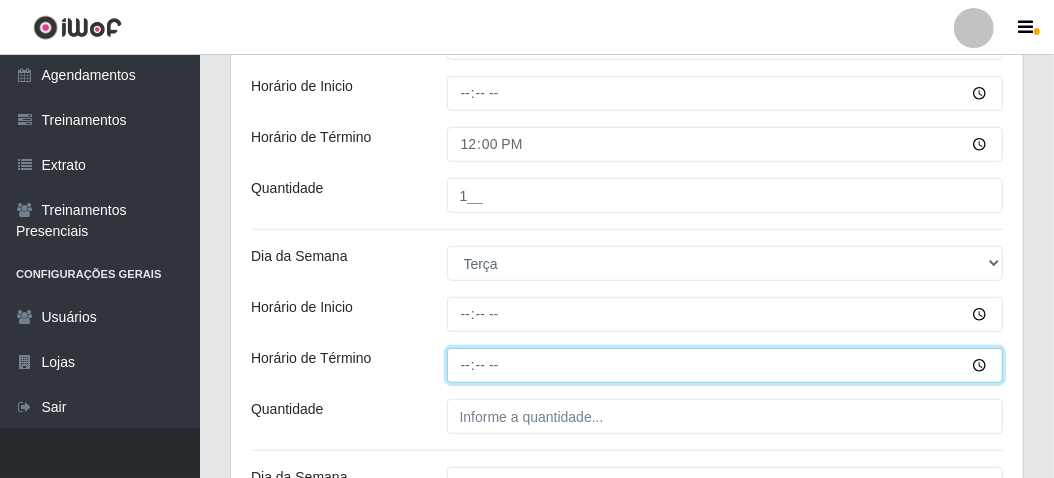 click on "Horário de Término" at bounding box center [725, 365] 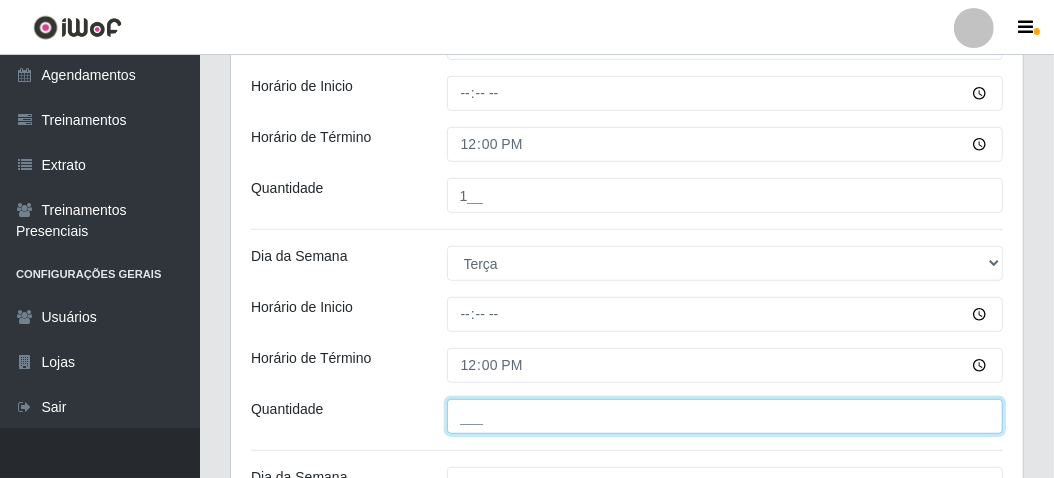 click on "___" at bounding box center [725, 416] 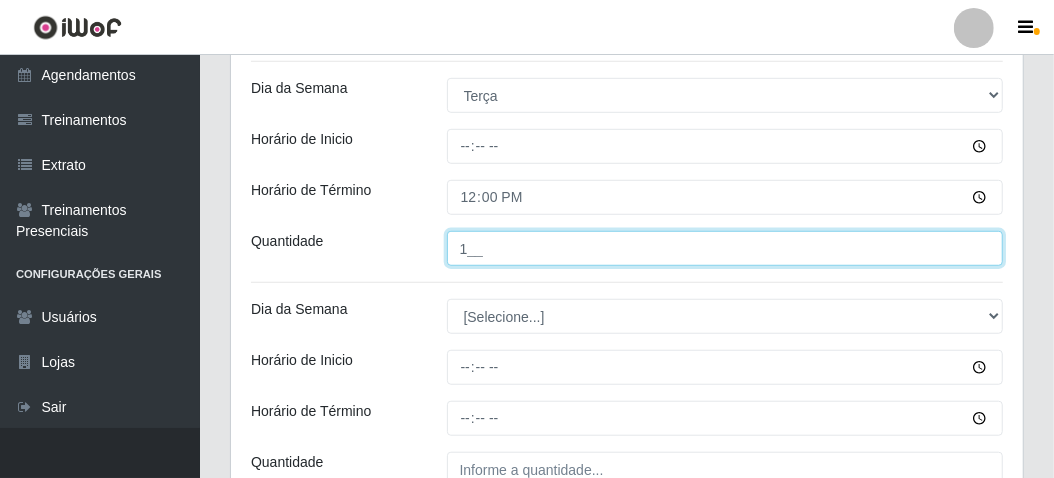 scroll, scrollTop: 700, scrollLeft: 0, axis: vertical 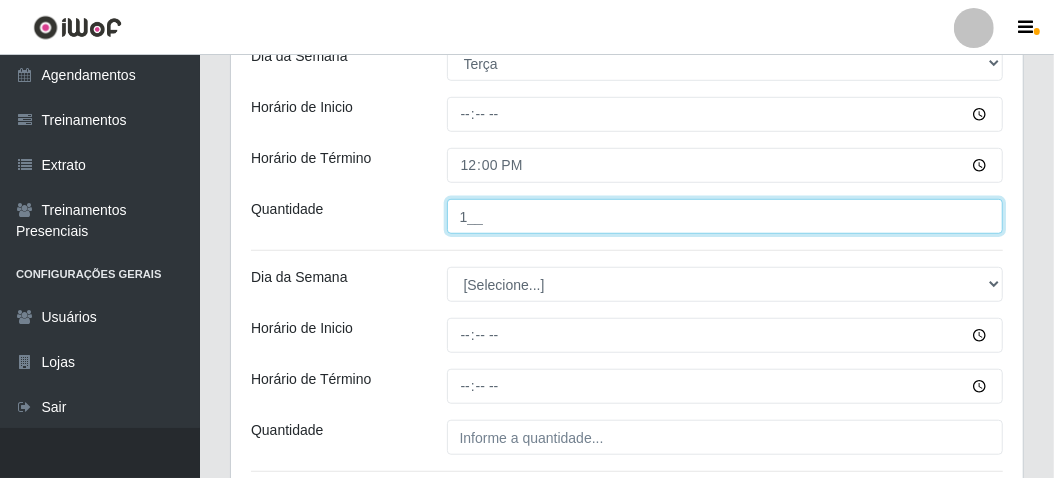 type on "1__" 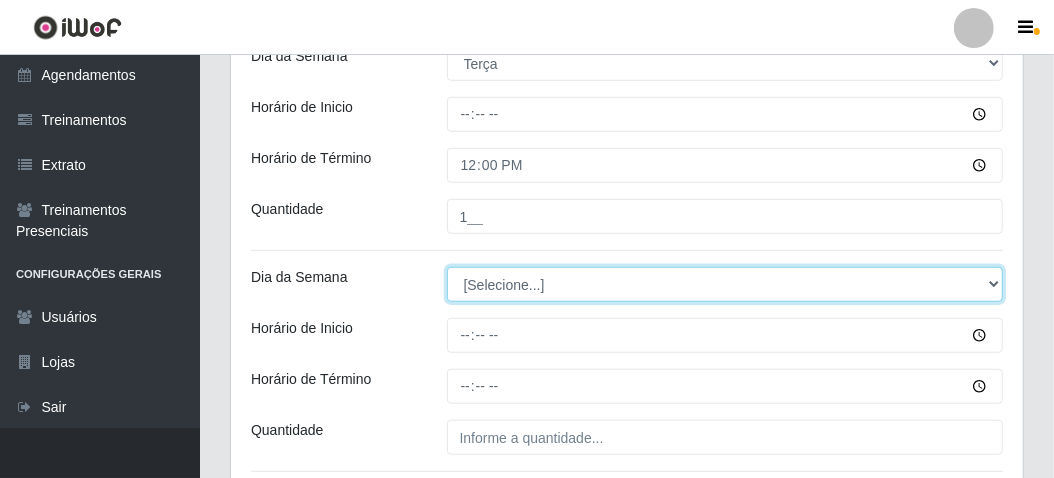 click on "[Selecione...] Segunda Terça Quarta Quinta Sexta Sábado Domingo" at bounding box center (725, 284) 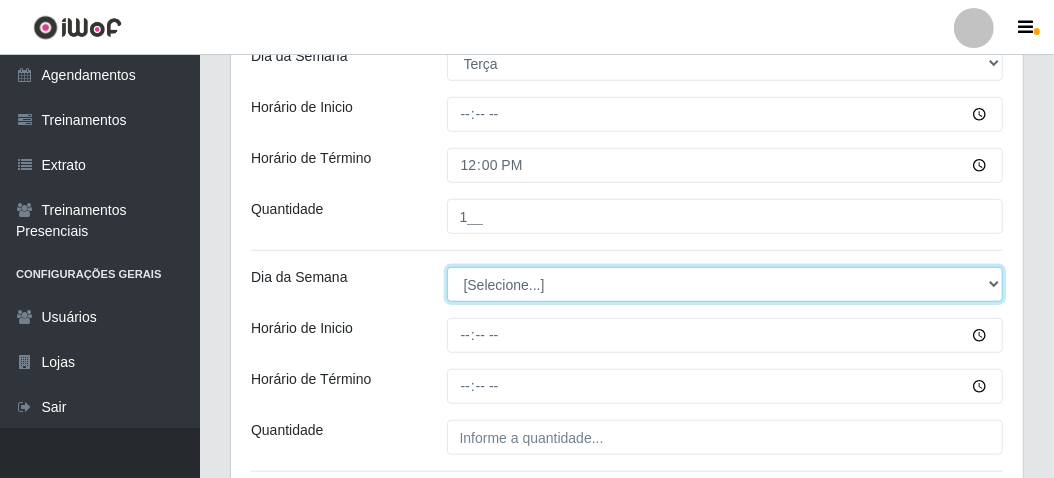 select on "3" 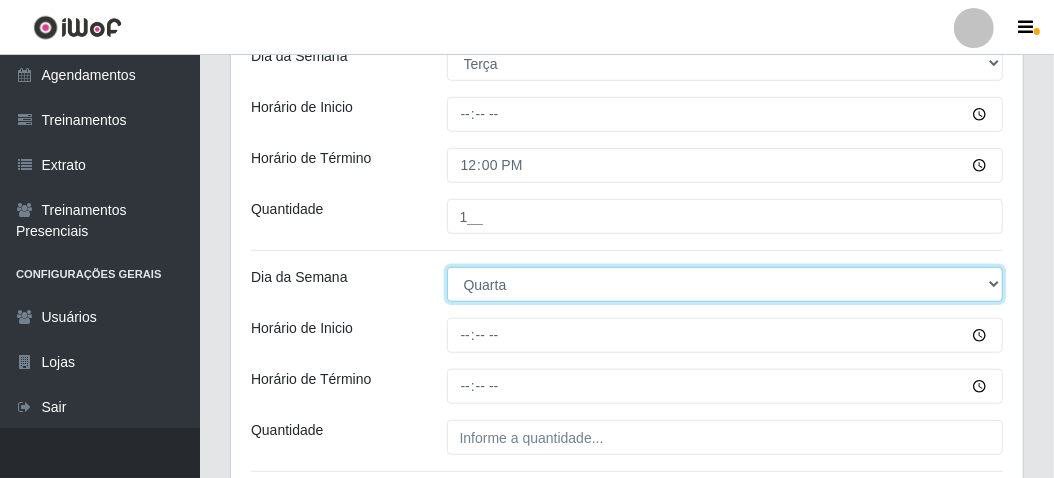 click on "[Selecione...] Segunda Terça Quarta Quinta Sexta Sábado Domingo" at bounding box center [725, 284] 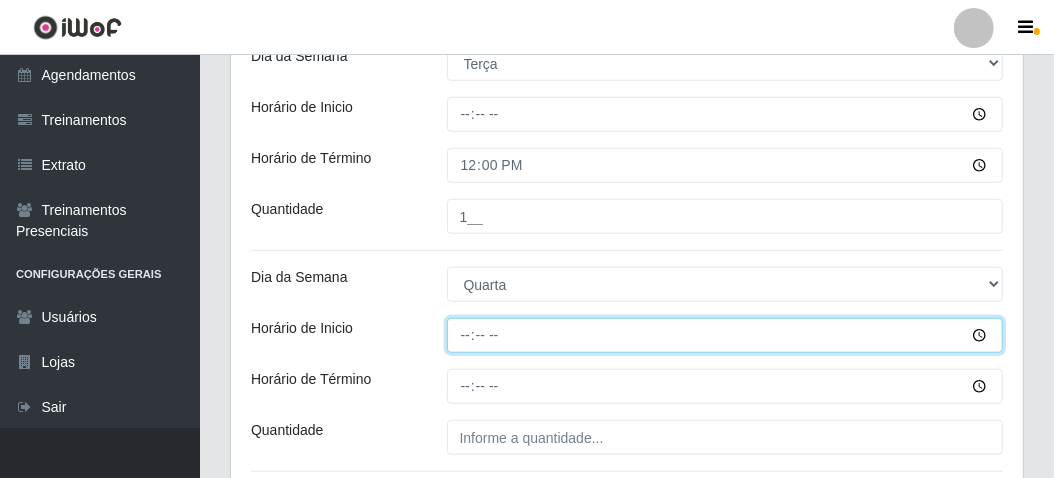click on "Horário de Inicio" at bounding box center [725, 335] 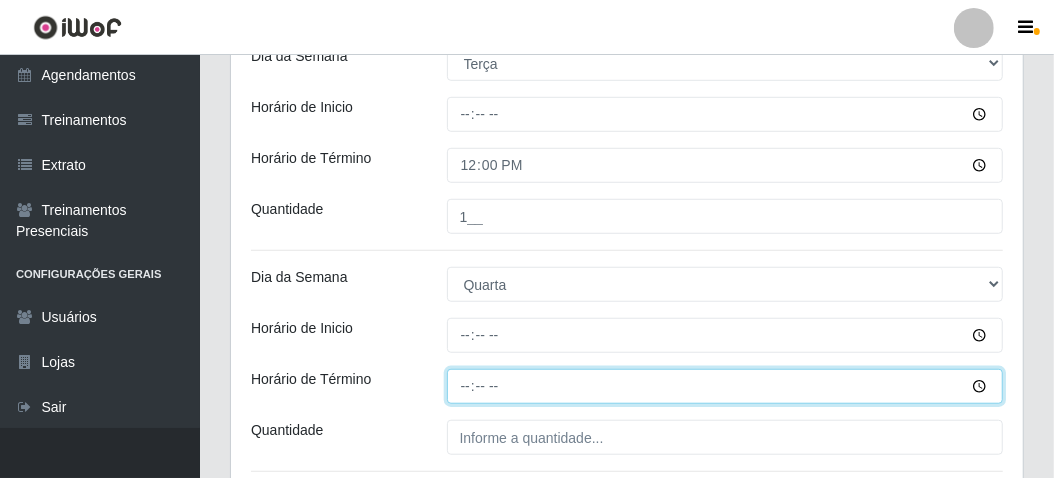 click on "Horário de Término" at bounding box center (725, 386) 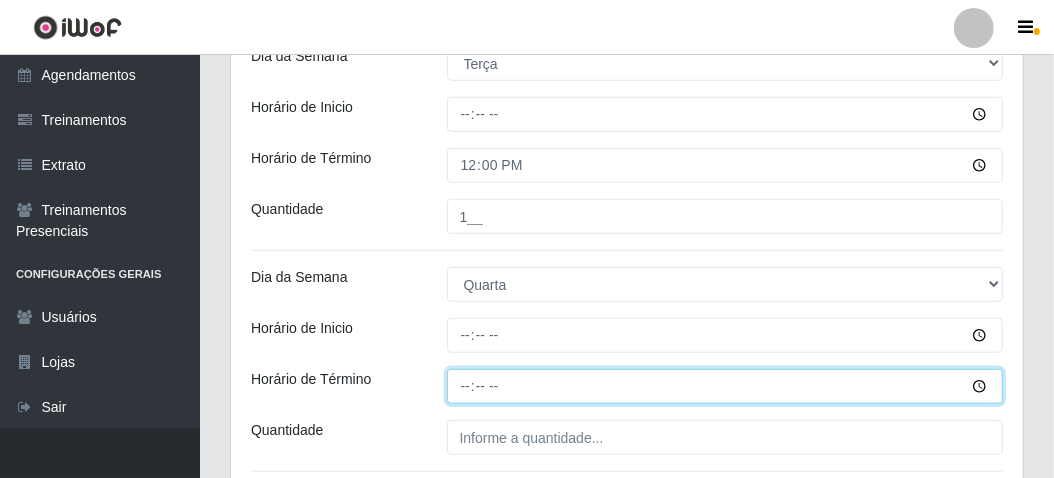 type on "12:00" 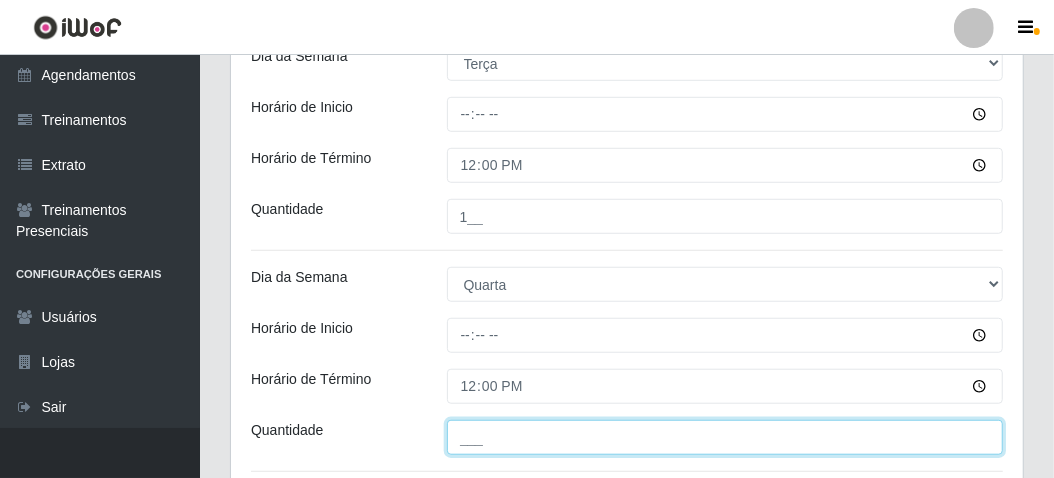 click on "___" at bounding box center (725, 437) 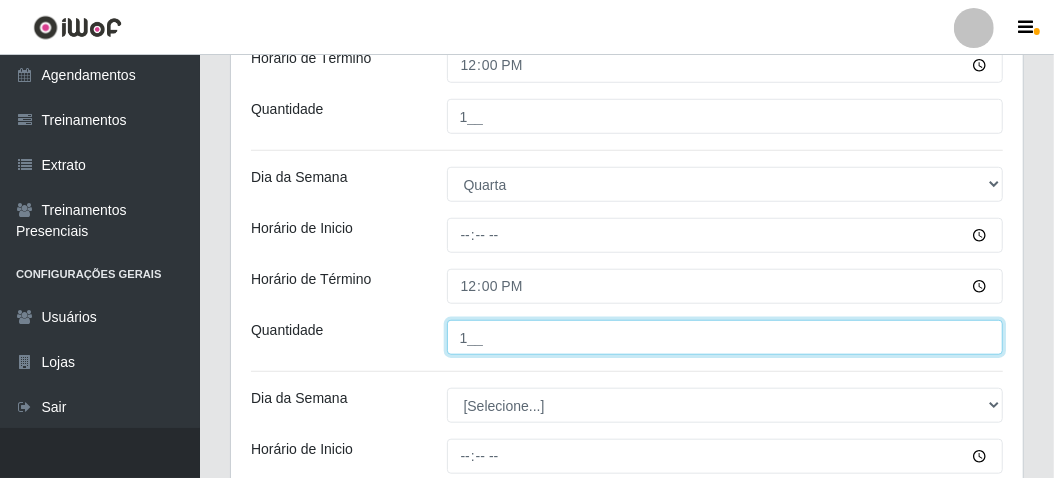 scroll, scrollTop: 900, scrollLeft: 0, axis: vertical 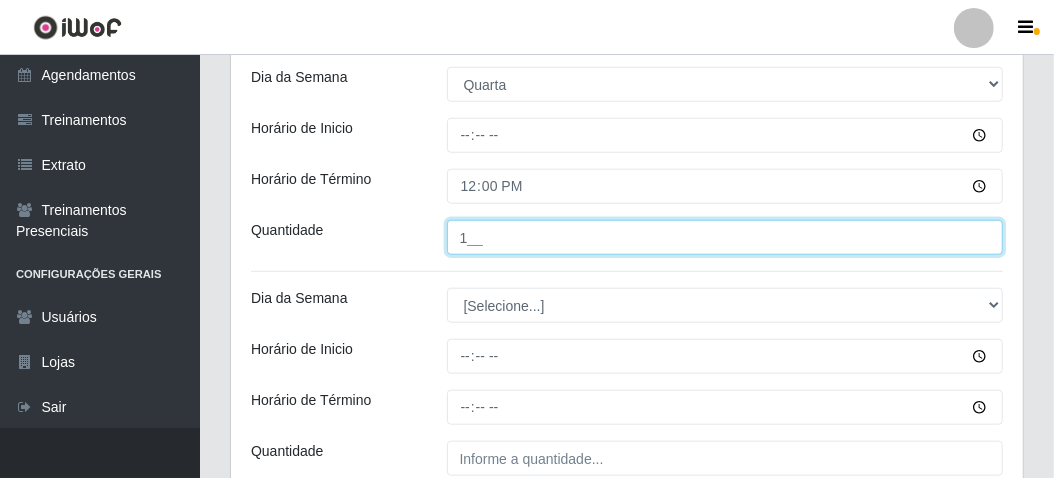 type on "1__" 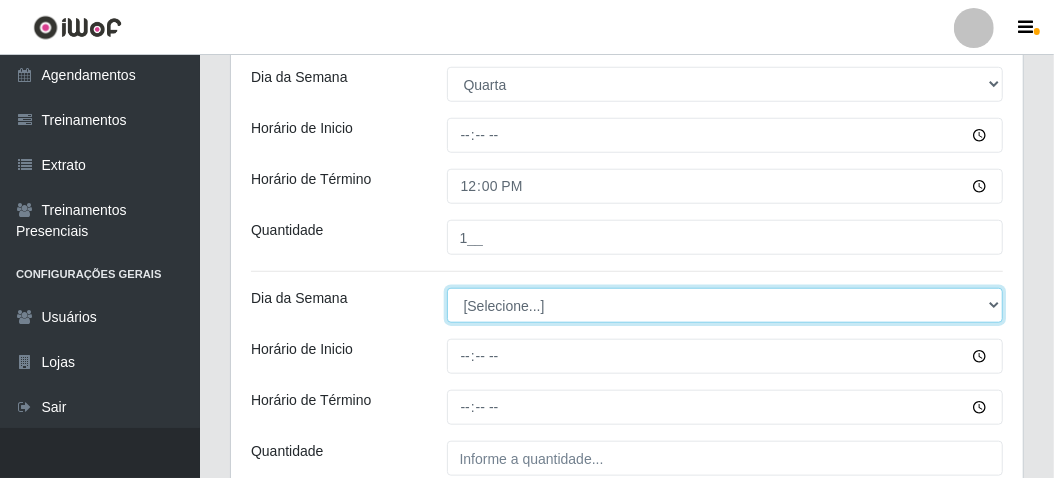 click on "[Selecione...] Segunda Terça Quarta Quinta Sexta Sábado Domingo" at bounding box center (725, 305) 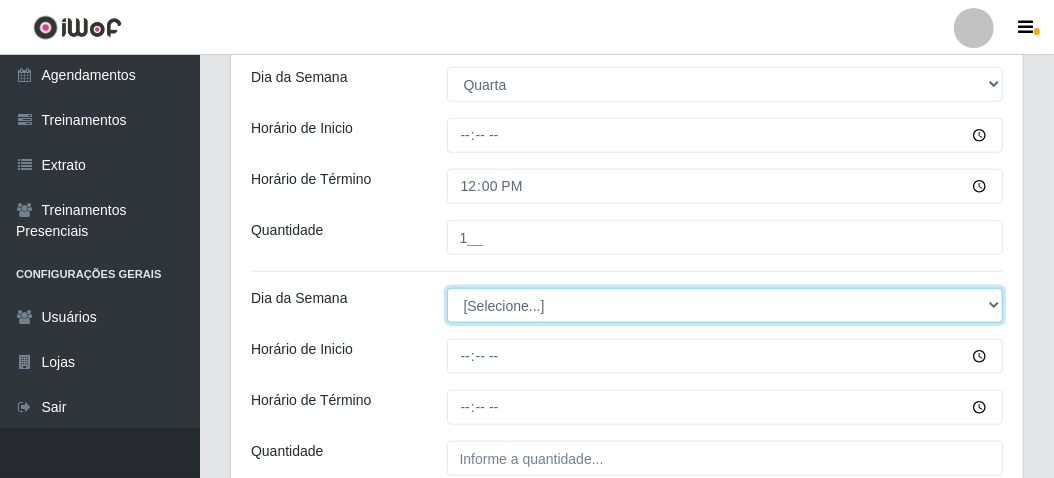 select on "4" 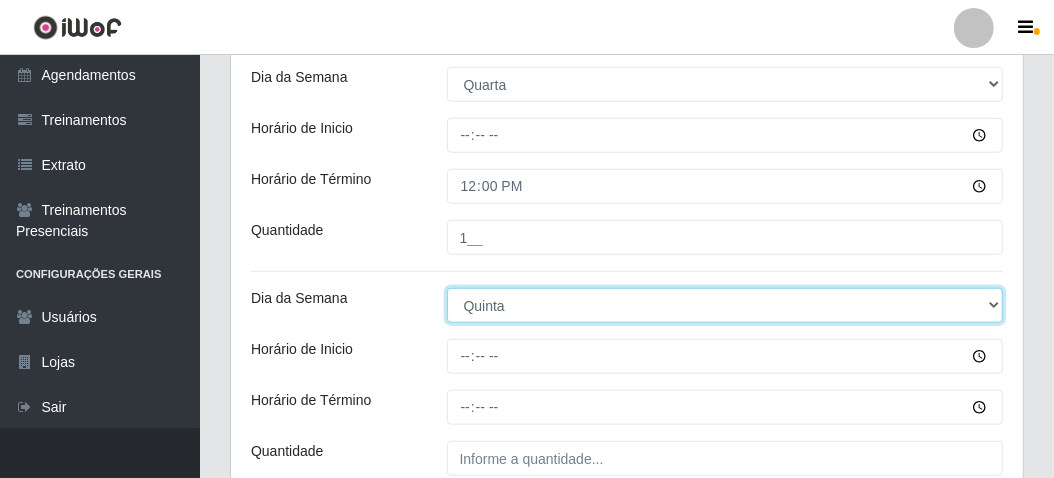 click on "[Selecione...] Segunda Terça Quarta Quinta Sexta Sábado Domingo" at bounding box center [725, 305] 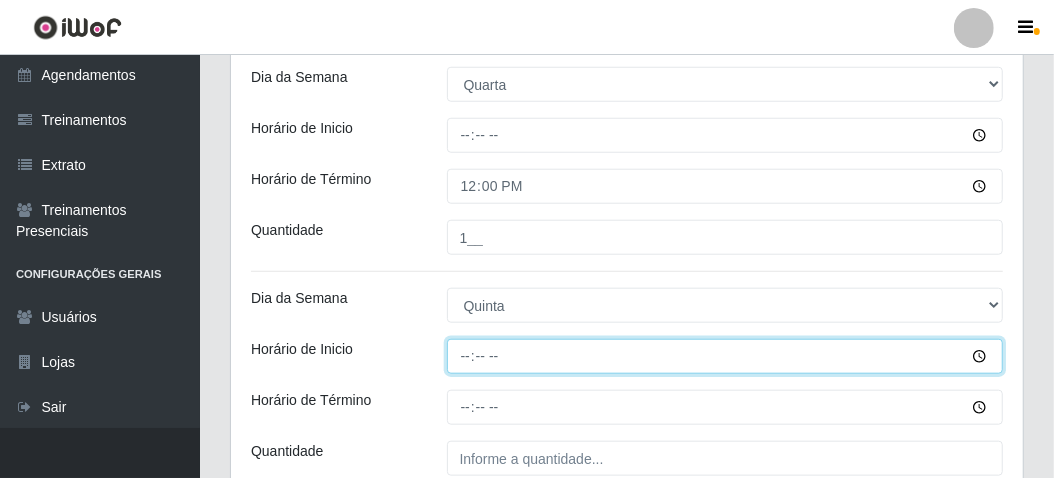 drag, startPoint x: 457, startPoint y: 351, endPoint x: 426, endPoint y: 351, distance: 31 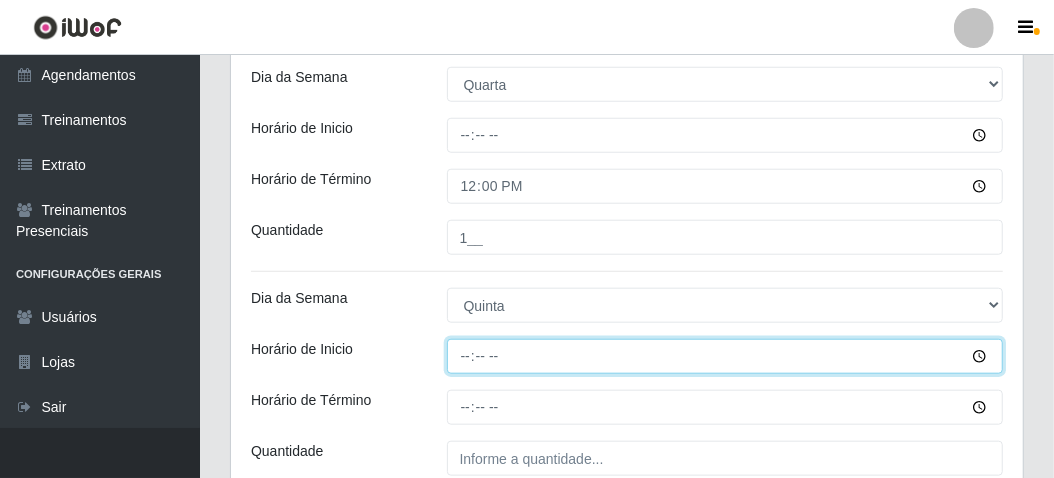 type on "[TIME]" 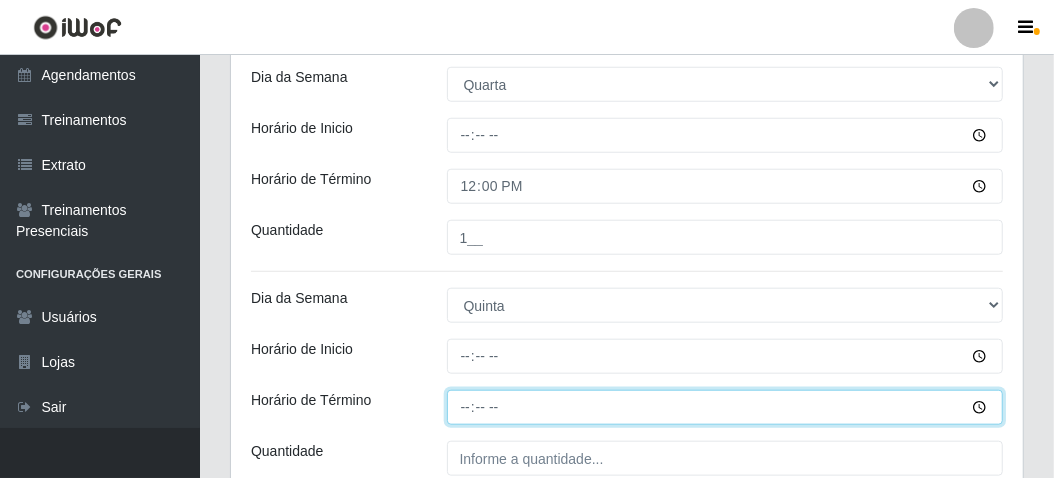 click on "Horário de Término" at bounding box center [725, 407] 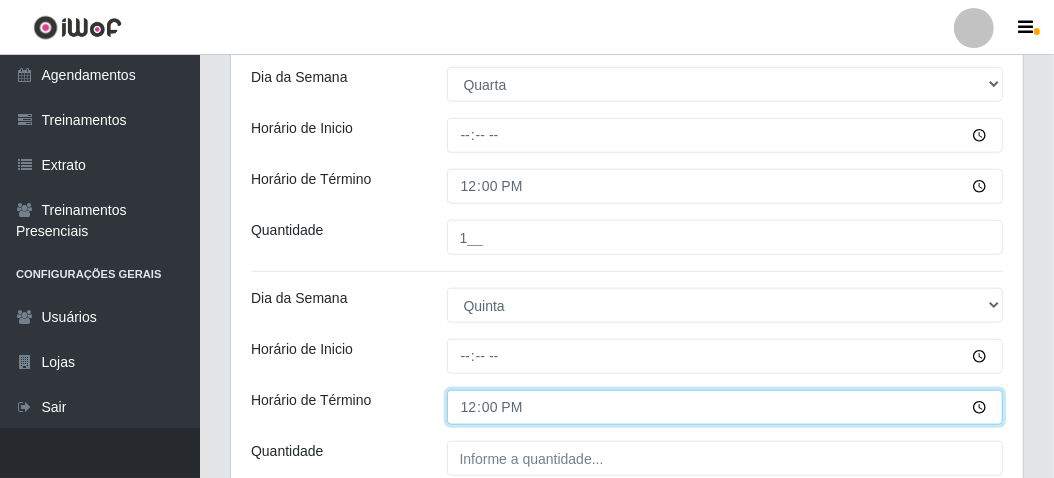 scroll, scrollTop: 1000, scrollLeft: 0, axis: vertical 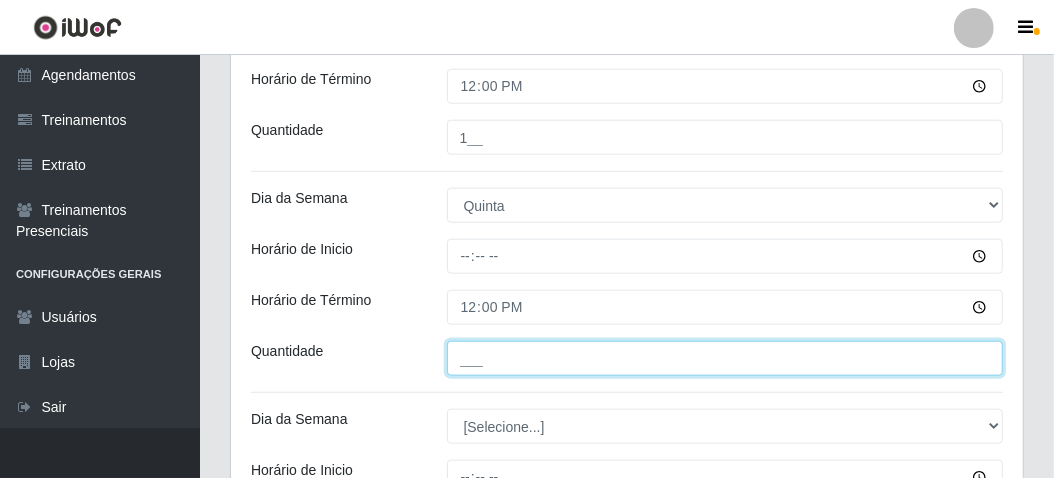 click on "___" at bounding box center (725, 358) 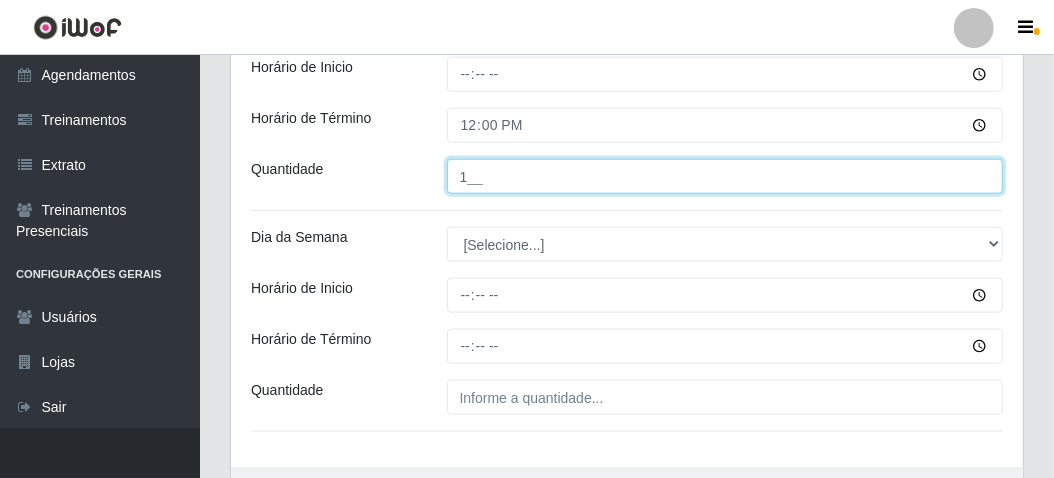 scroll, scrollTop: 1200, scrollLeft: 0, axis: vertical 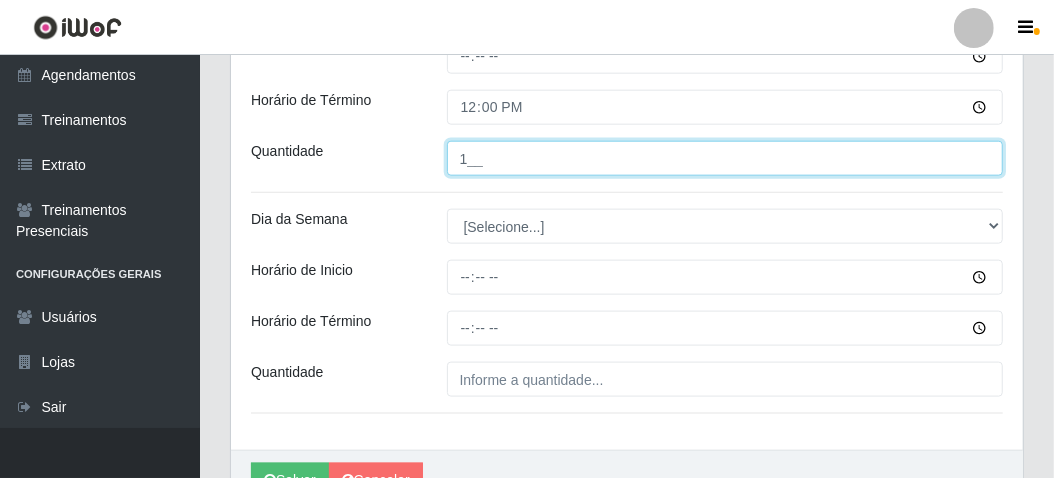 type on "1__" 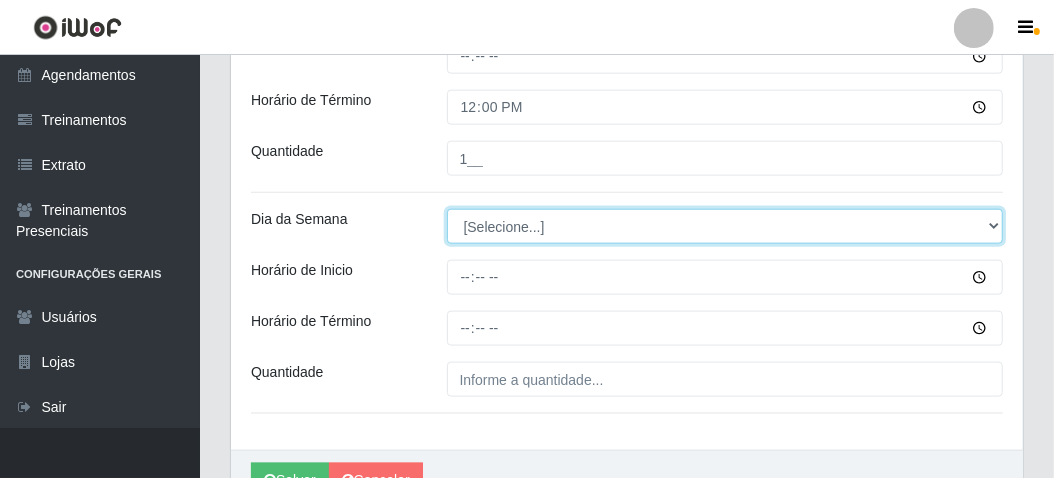 click on "[Selecione...] Segunda Terça Quarta Quinta Sexta Sábado Domingo" at bounding box center (725, 226) 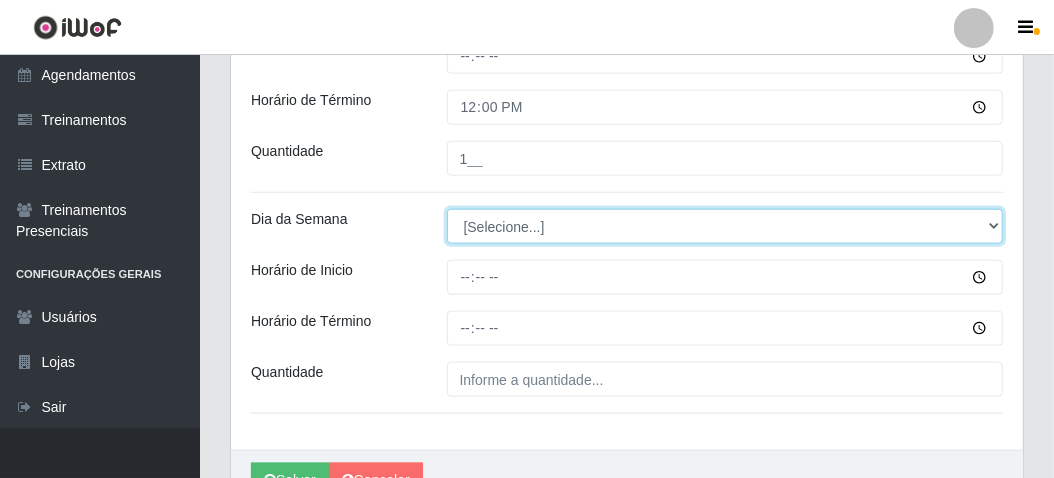 select on "5" 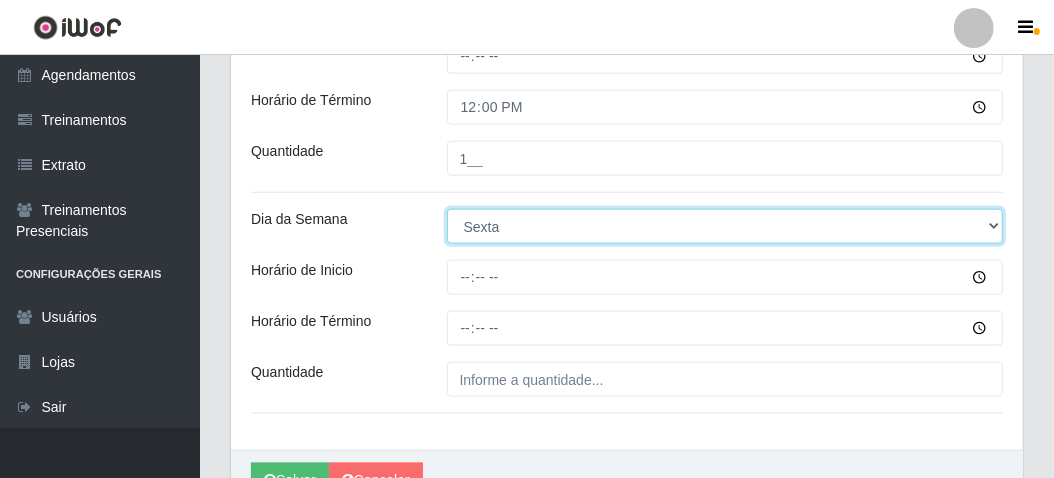click on "[Selecione...] Segunda Terça Quarta Quinta Sexta Sábado Domingo" at bounding box center [725, 226] 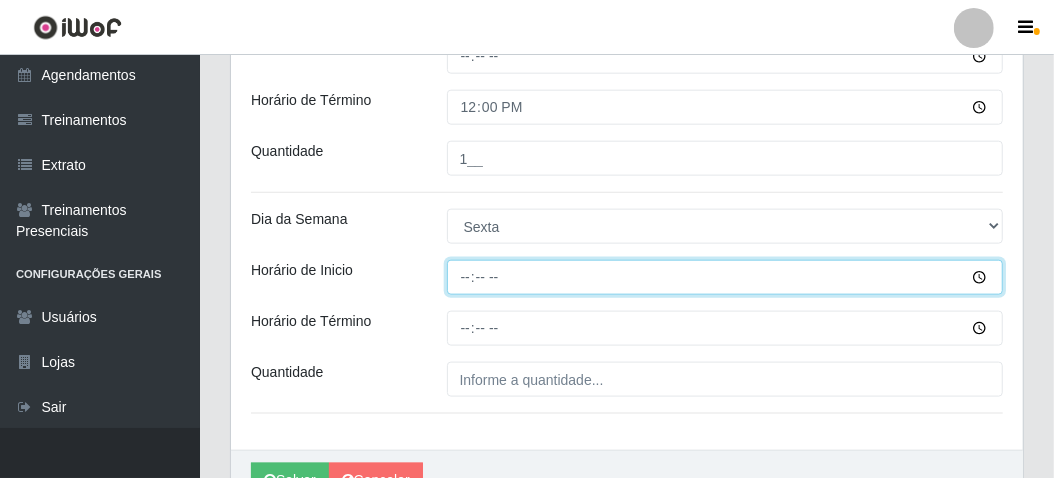 click on "Horário de Inicio" at bounding box center [725, 277] 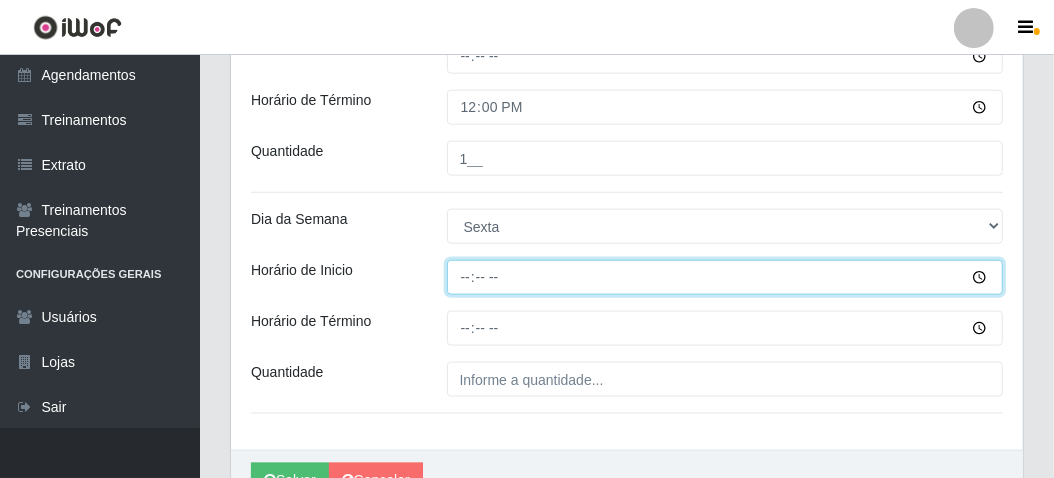 type on "[TIME]" 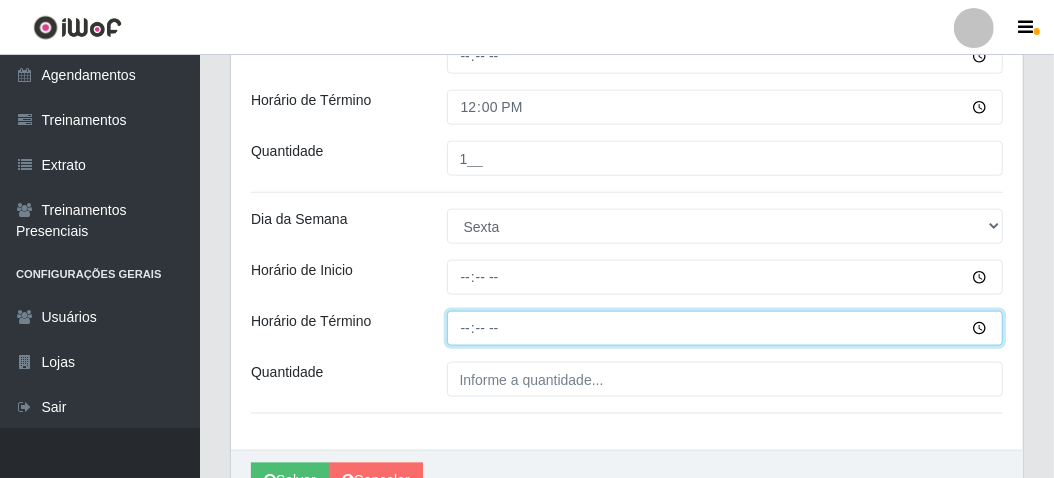 click on "Horário de Término" at bounding box center [725, 328] 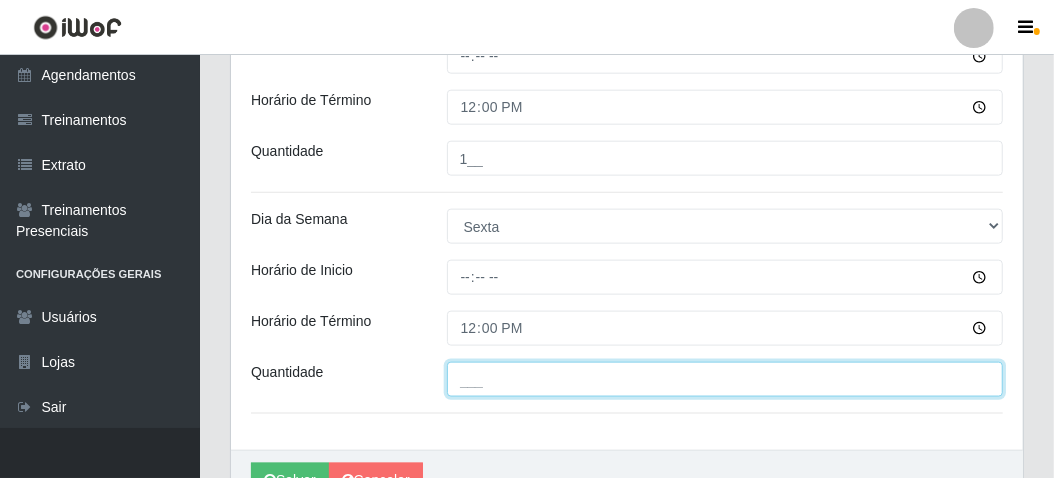 click on "___" at bounding box center [725, 379] 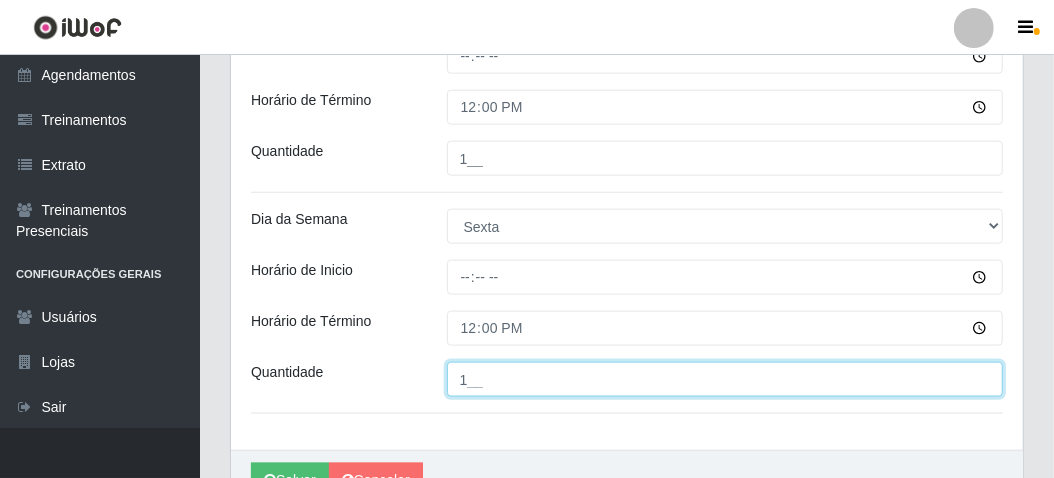 scroll, scrollTop: 1300, scrollLeft: 0, axis: vertical 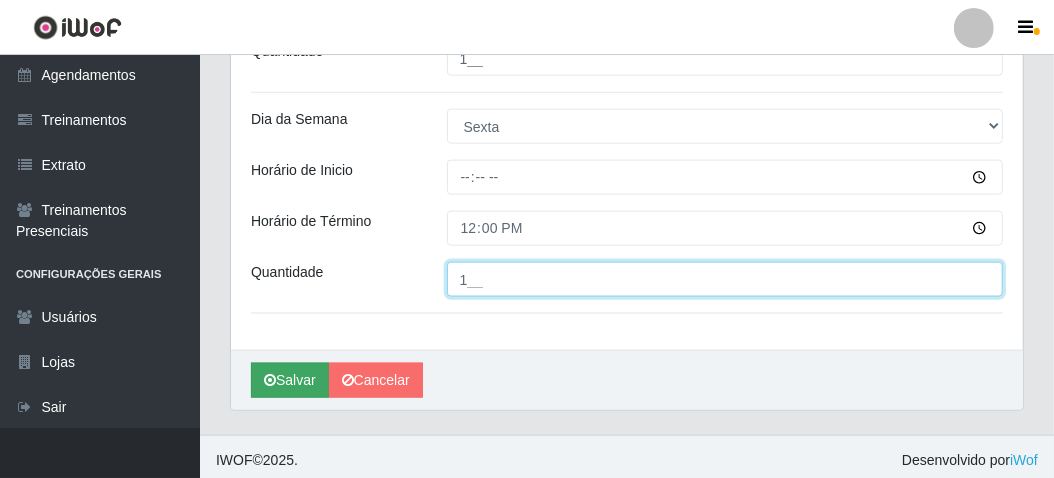 type on "1__" 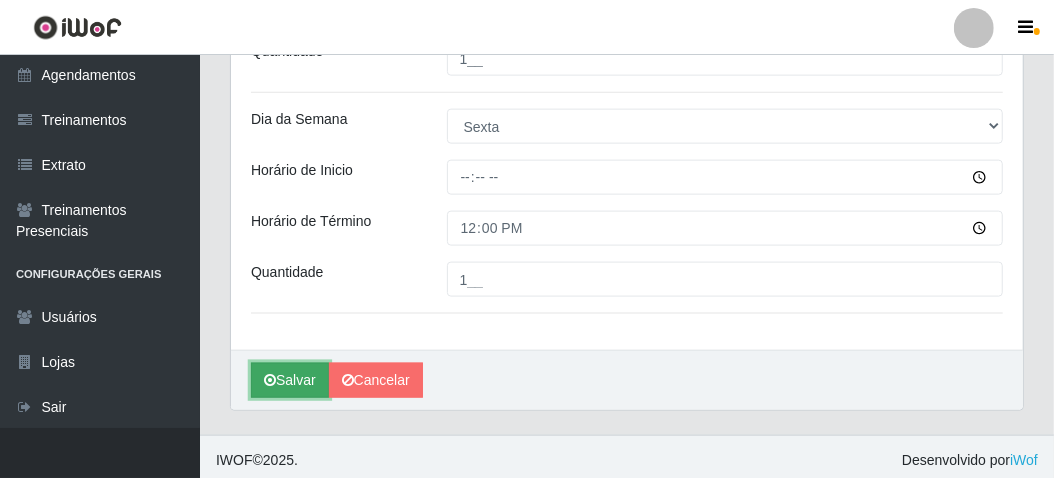 click on "Salvar" at bounding box center [290, 380] 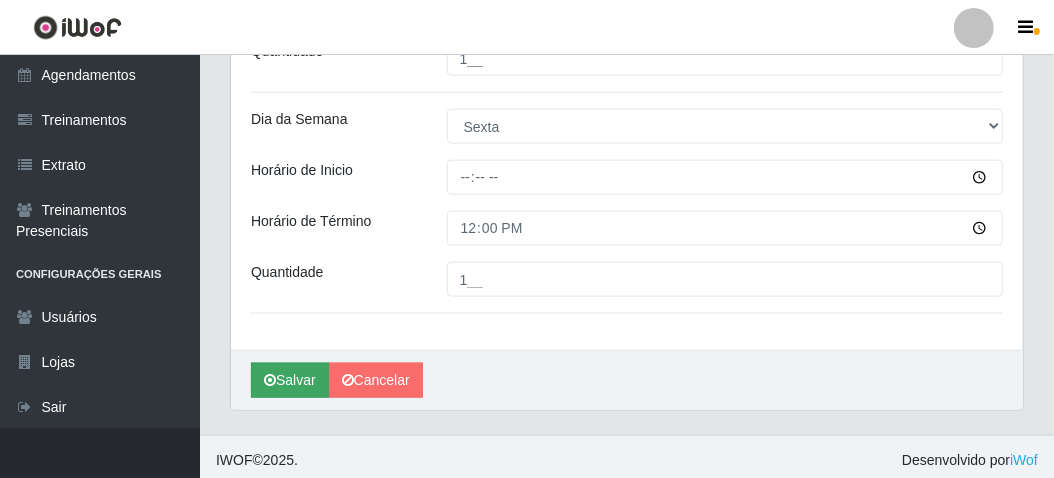 scroll, scrollTop: 0, scrollLeft: 0, axis: both 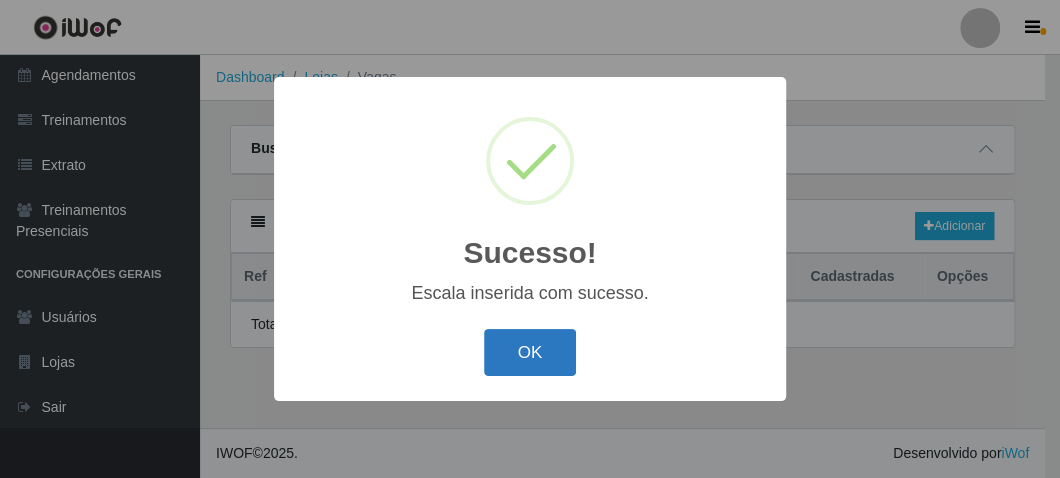 click on "OK" at bounding box center (530, 352) 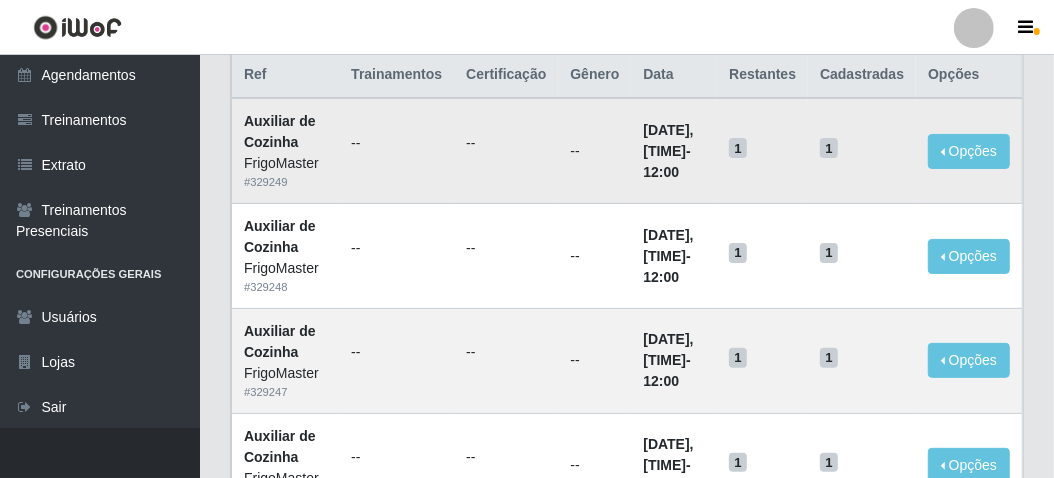 scroll, scrollTop: 0, scrollLeft: 0, axis: both 